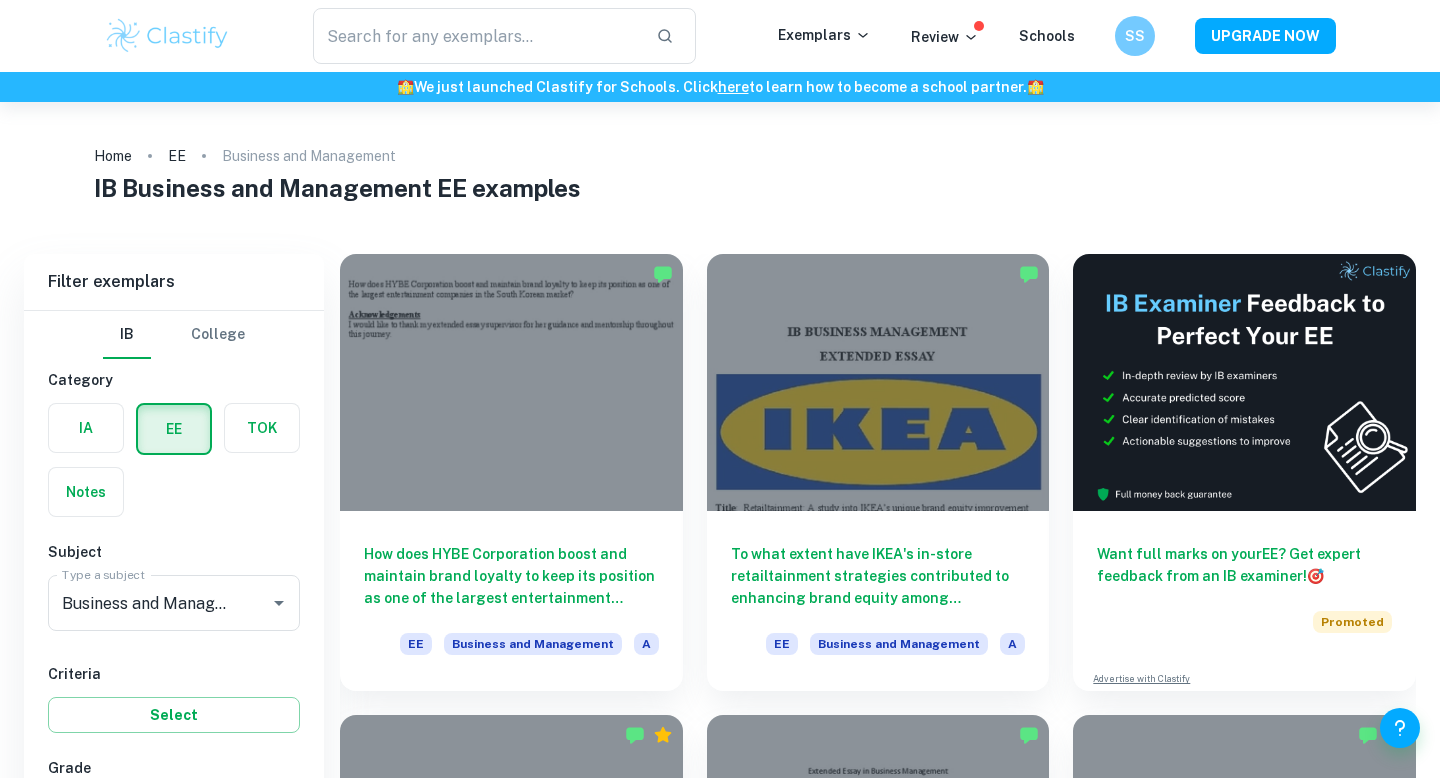 scroll, scrollTop: 166, scrollLeft: 0, axis: vertical 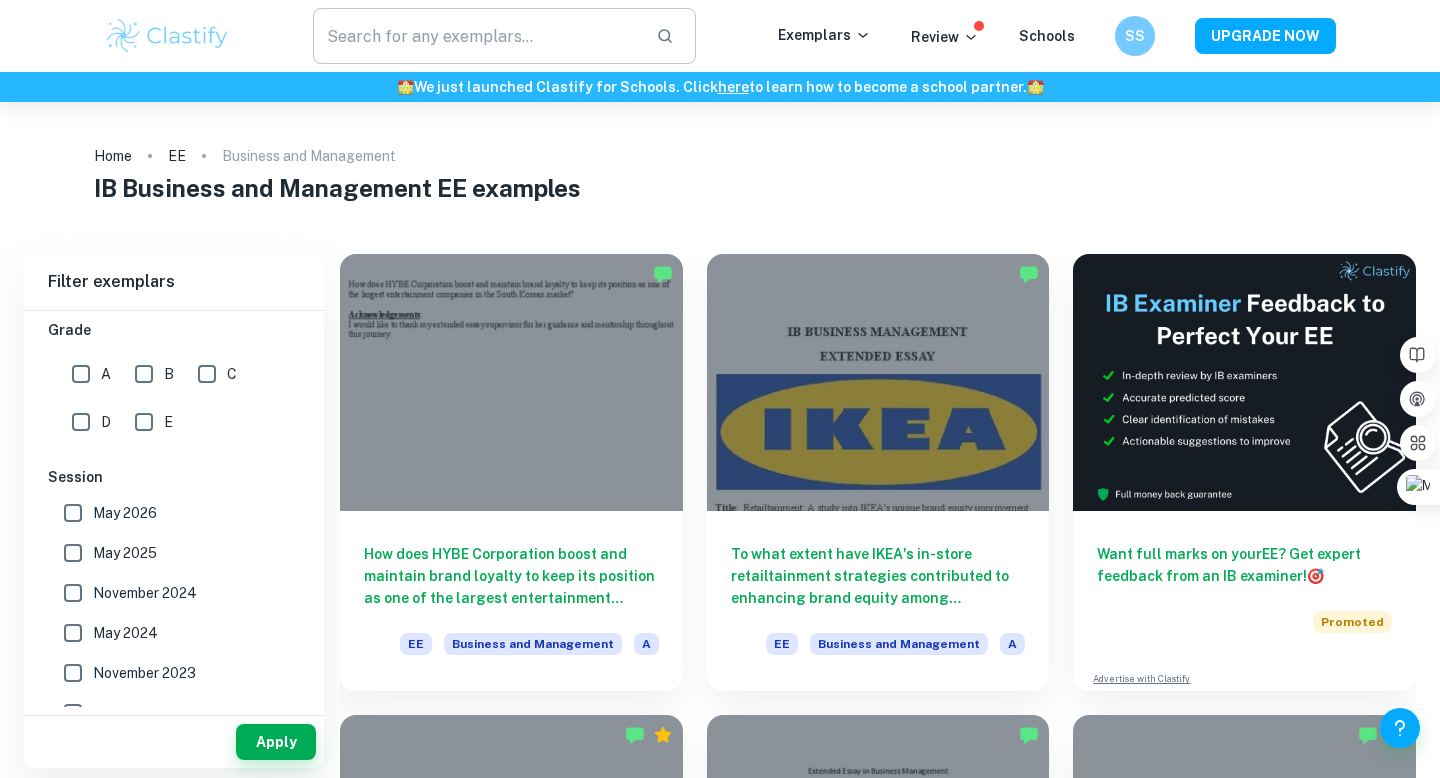 click at bounding box center (476, 36) 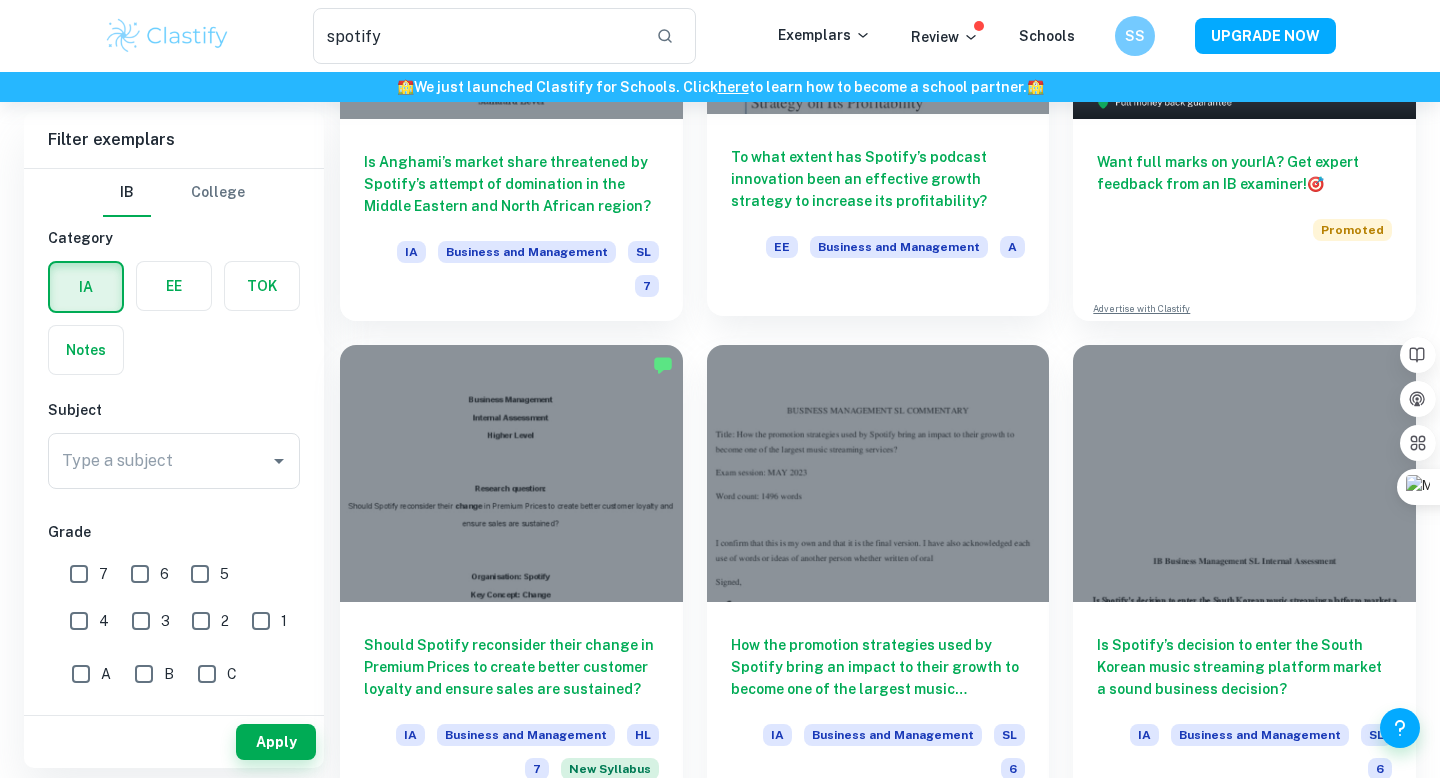scroll, scrollTop: 378, scrollLeft: 0, axis: vertical 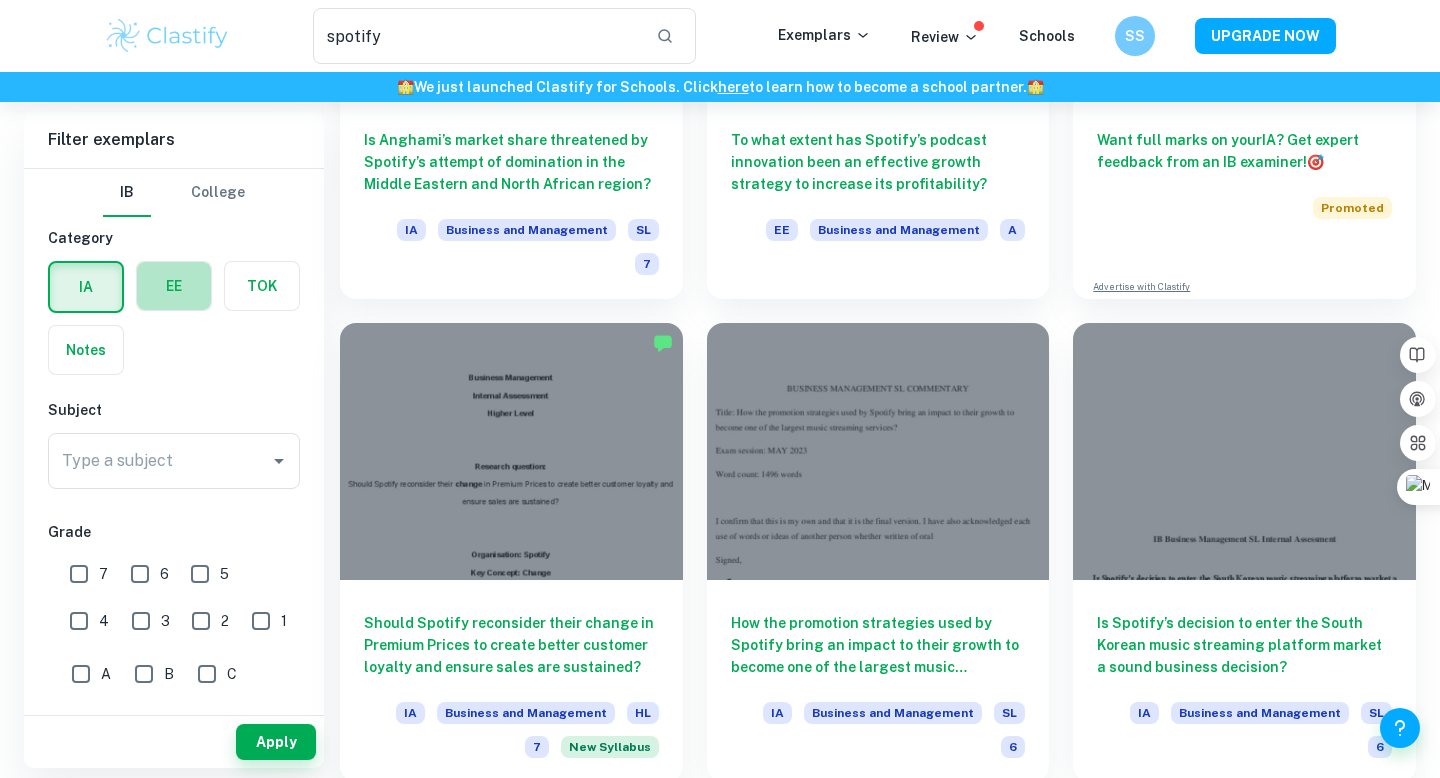 click at bounding box center (174, 286) 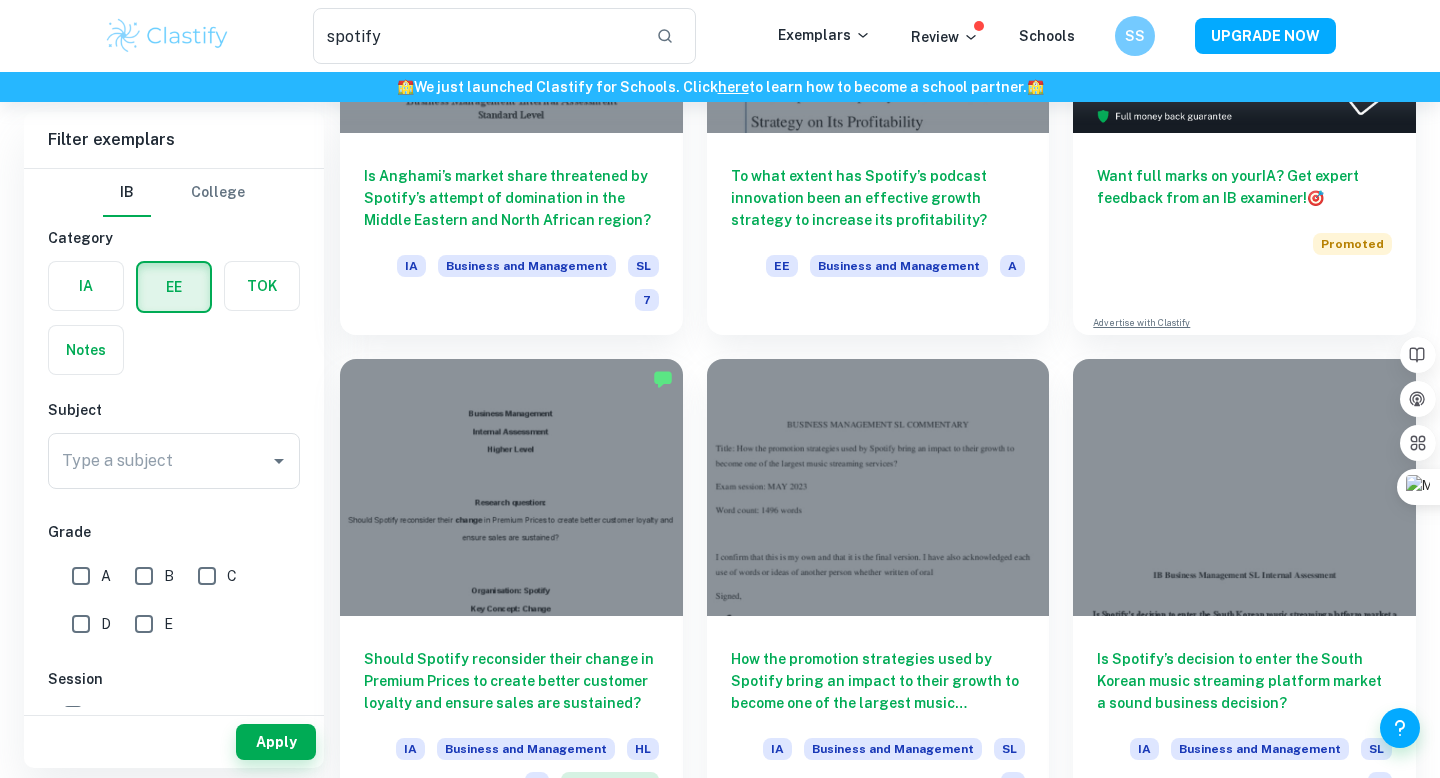 scroll, scrollTop: 339, scrollLeft: 0, axis: vertical 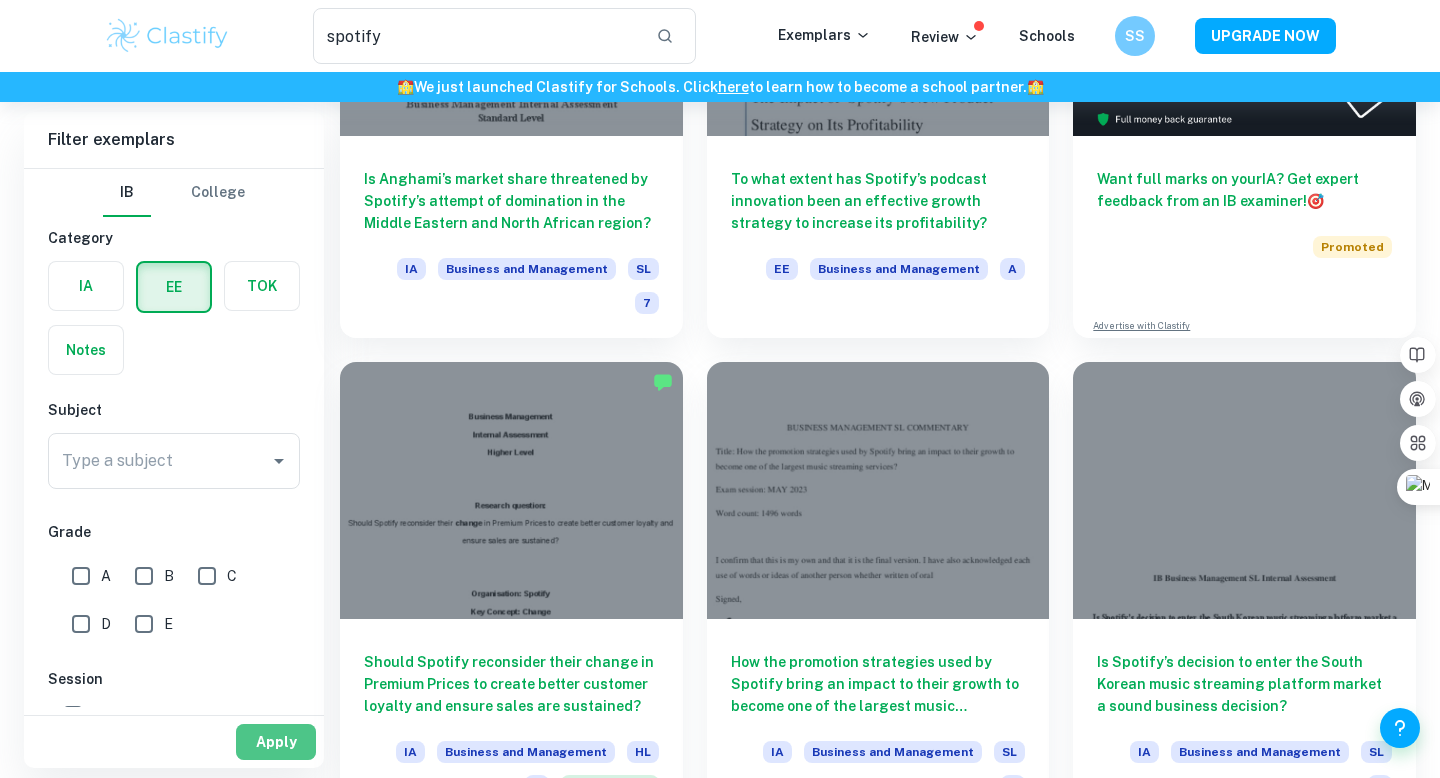 click on "Apply" at bounding box center (276, 742) 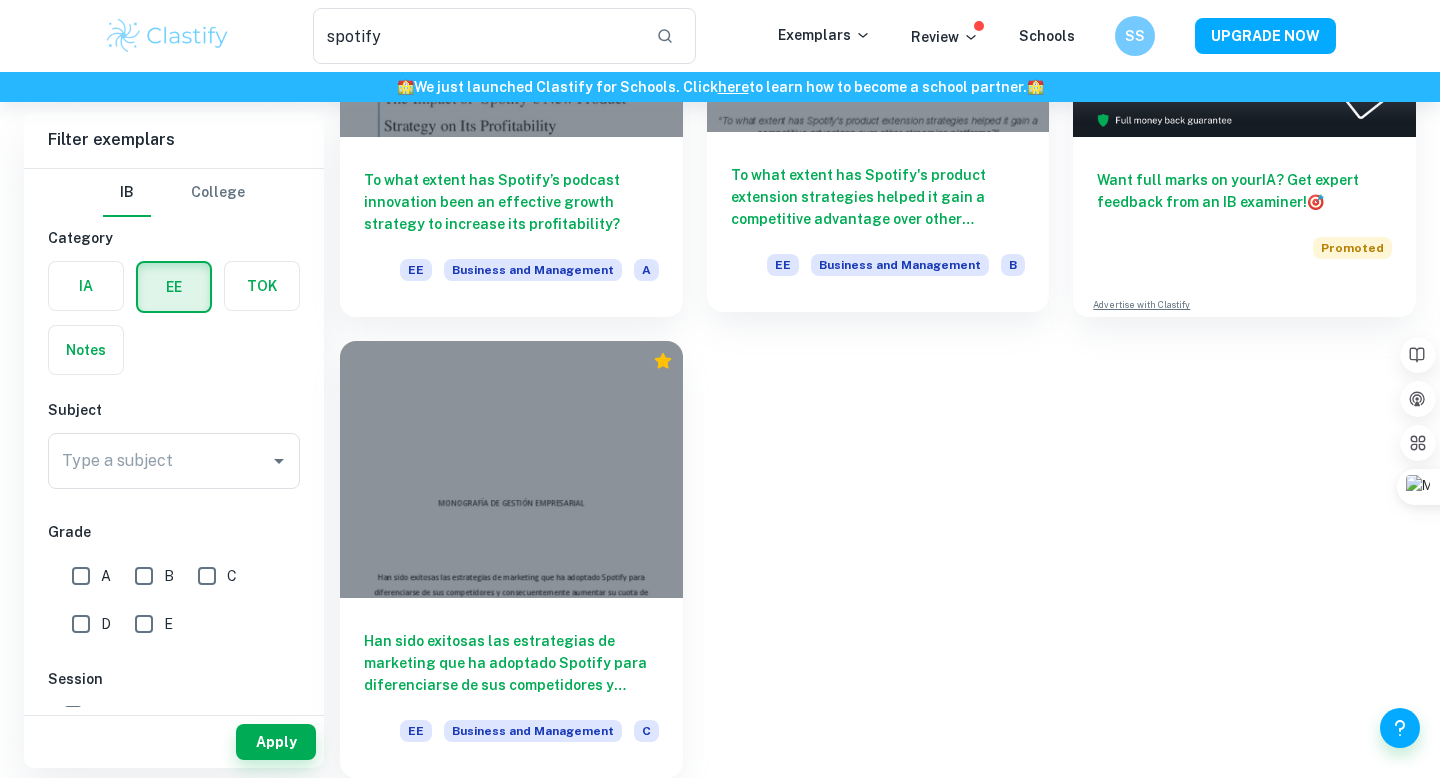 scroll, scrollTop: 0, scrollLeft: 0, axis: both 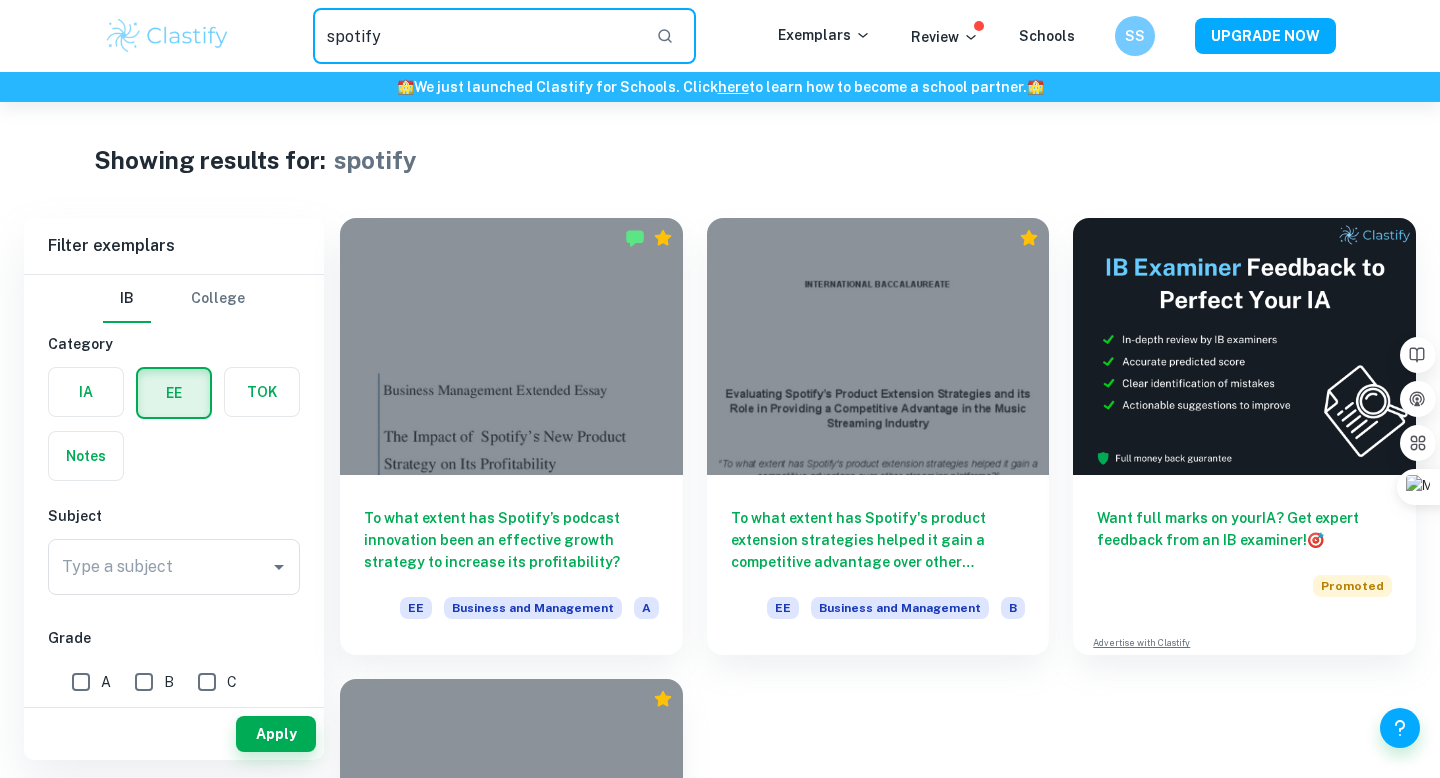 click on "spotify" at bounding box center [476, 36] 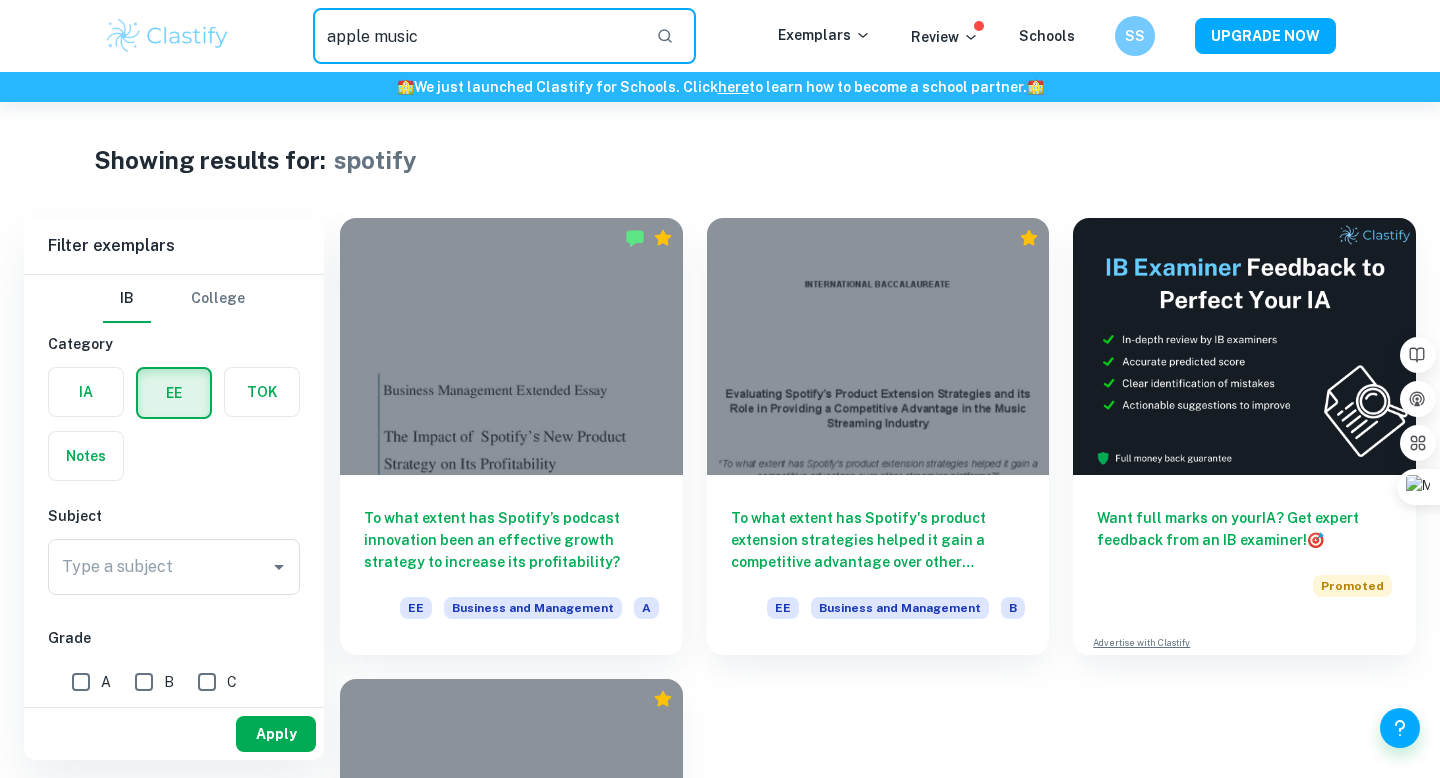 click on "Apply" at bounding box center [276, 734] 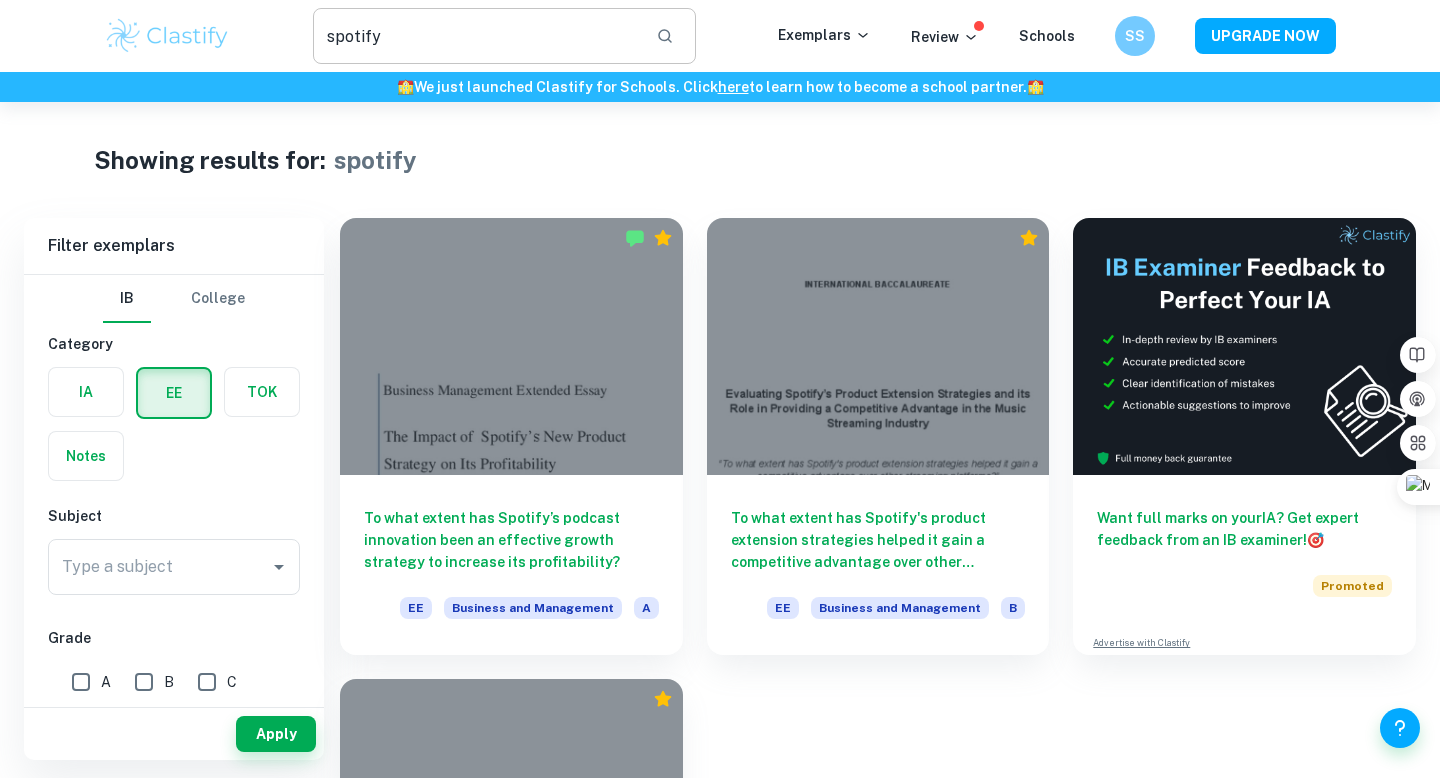 click on "spotify" at bounding box center [476, 36] 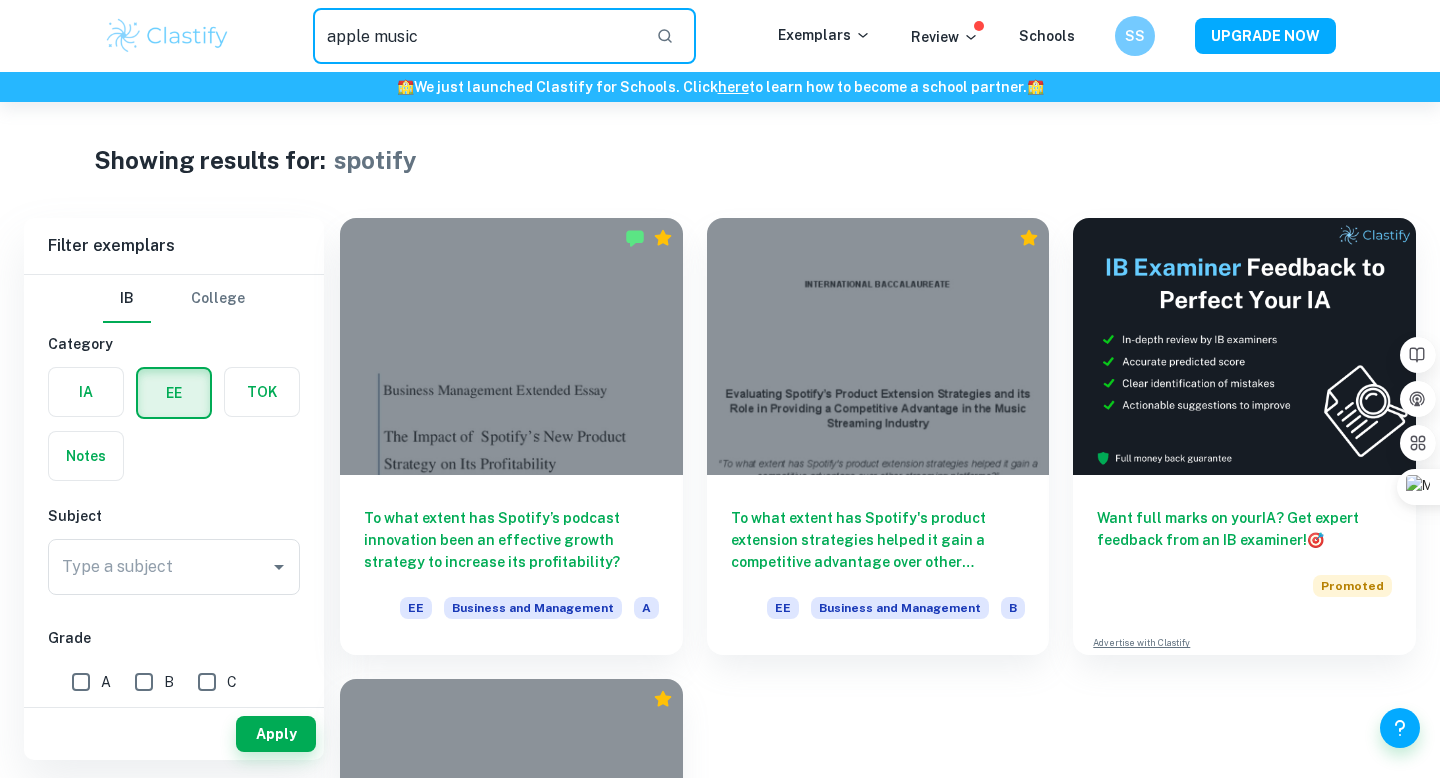 type on "apple music" 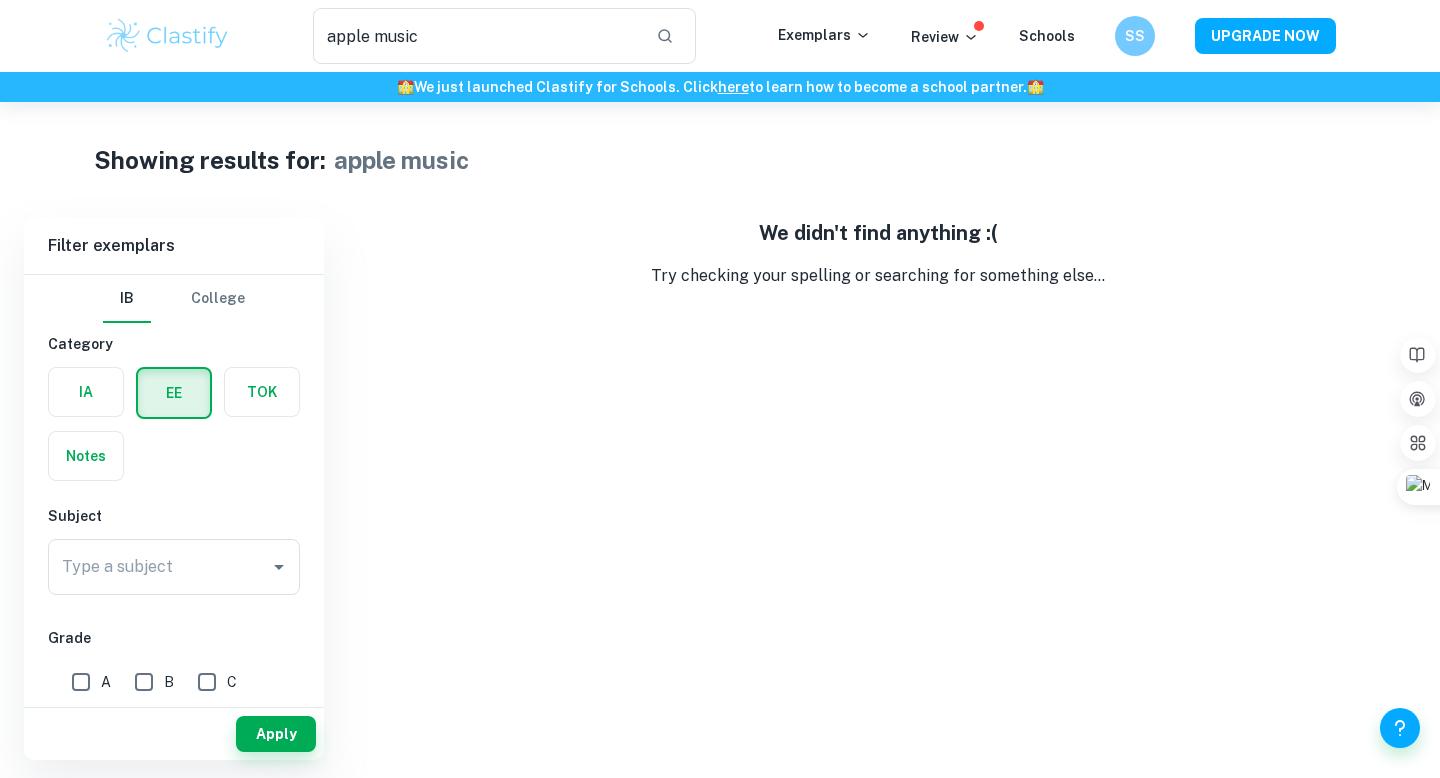 click at bounding box center [167, 36] 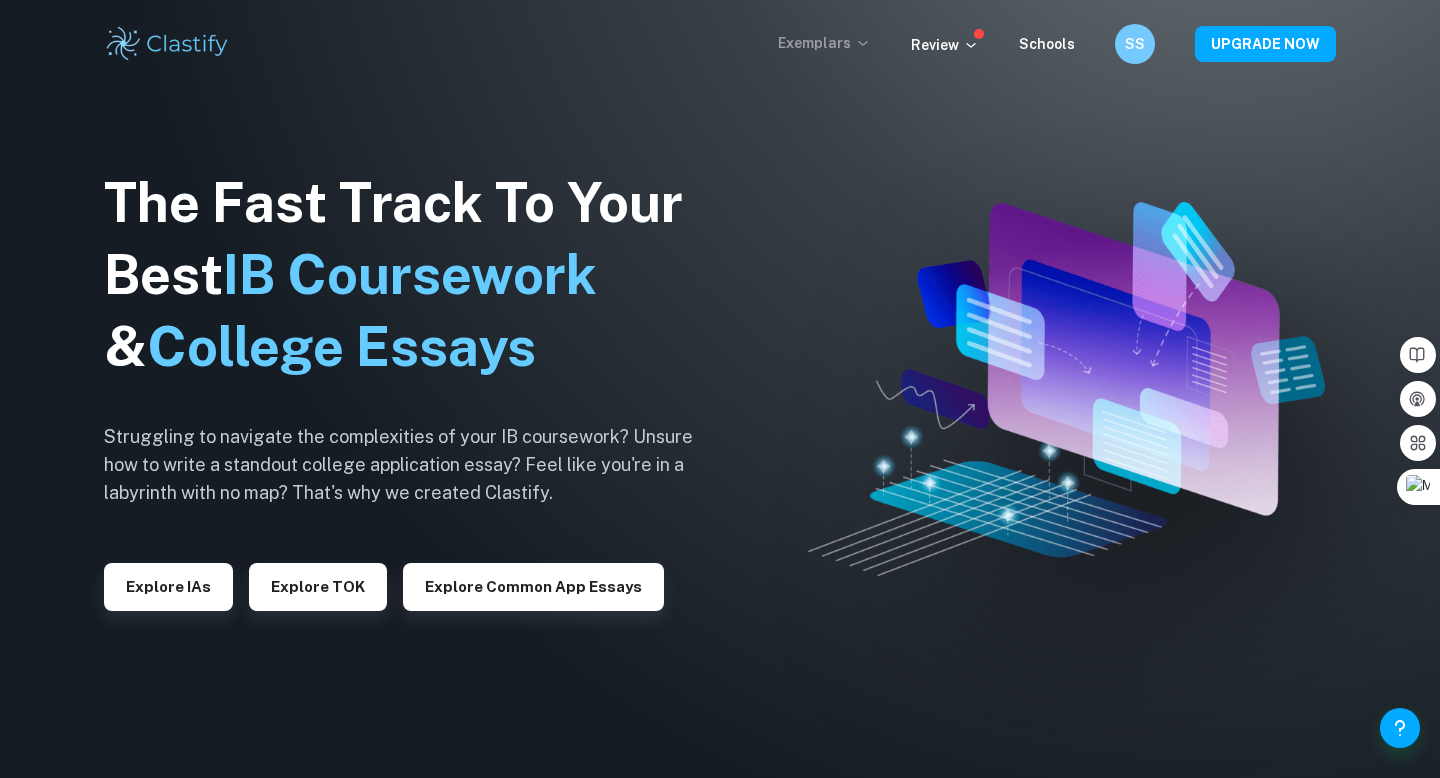 click on "Exemplars" at bounding box center (824, 43) 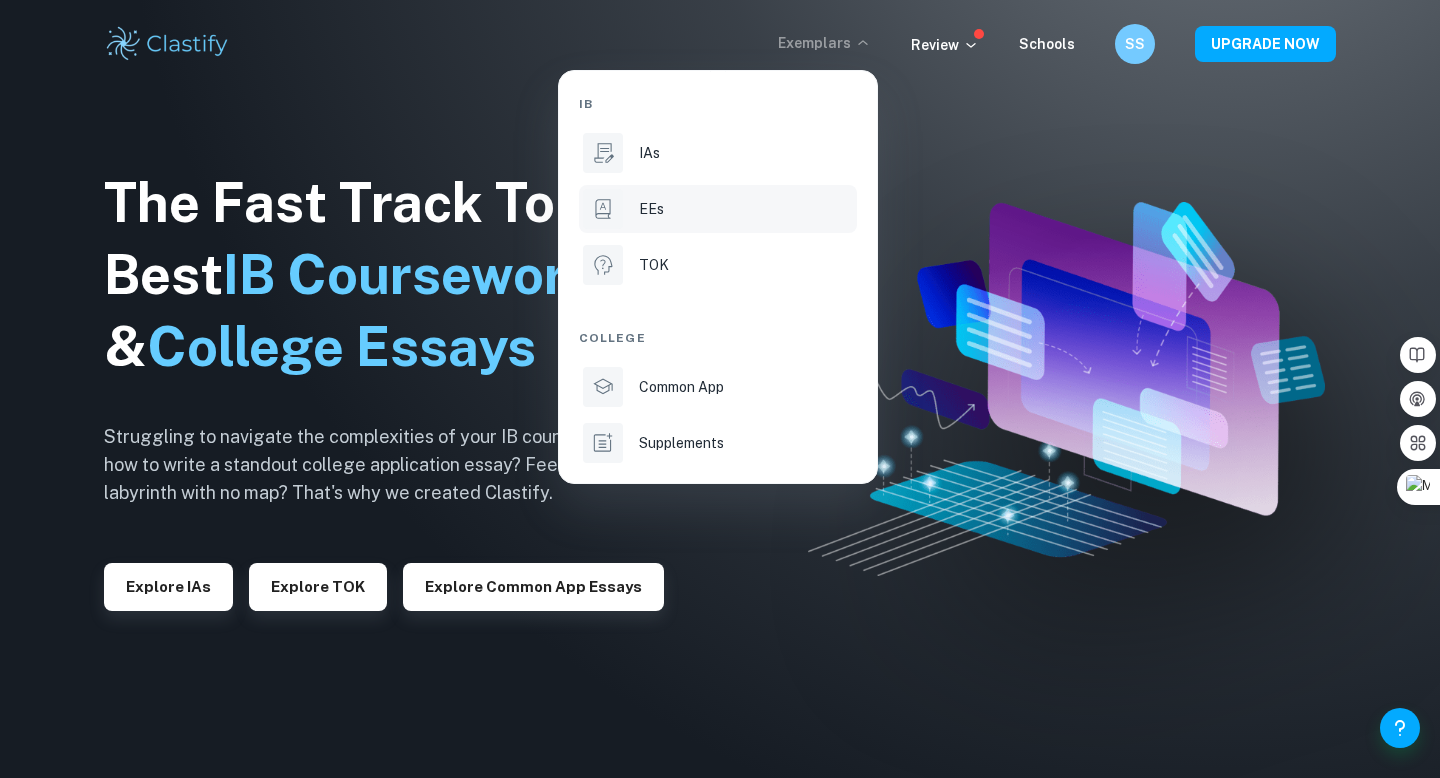 click on "EEs" at bounding box center [718, 209] 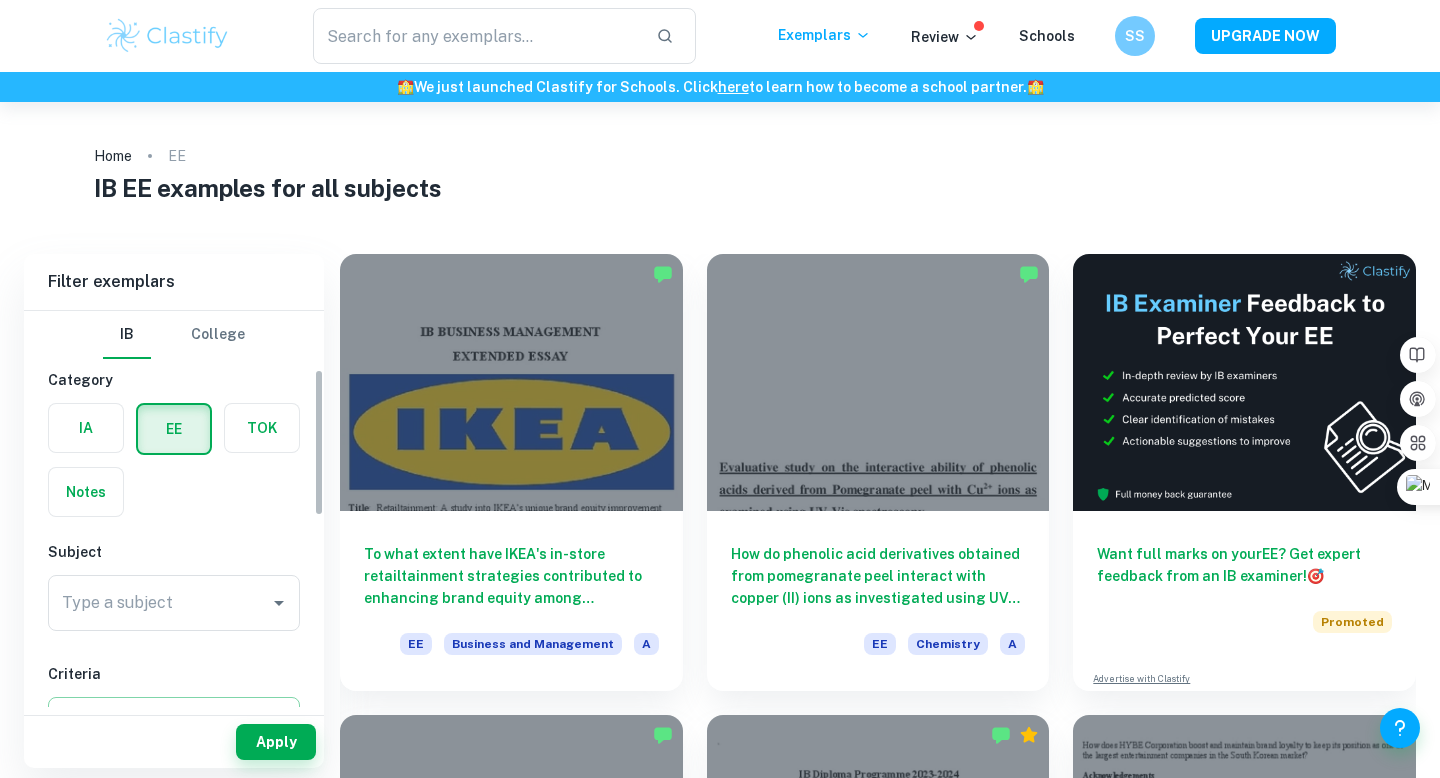 scroll, scrollTop: 202, scrollLeft: 0, axis: vertical 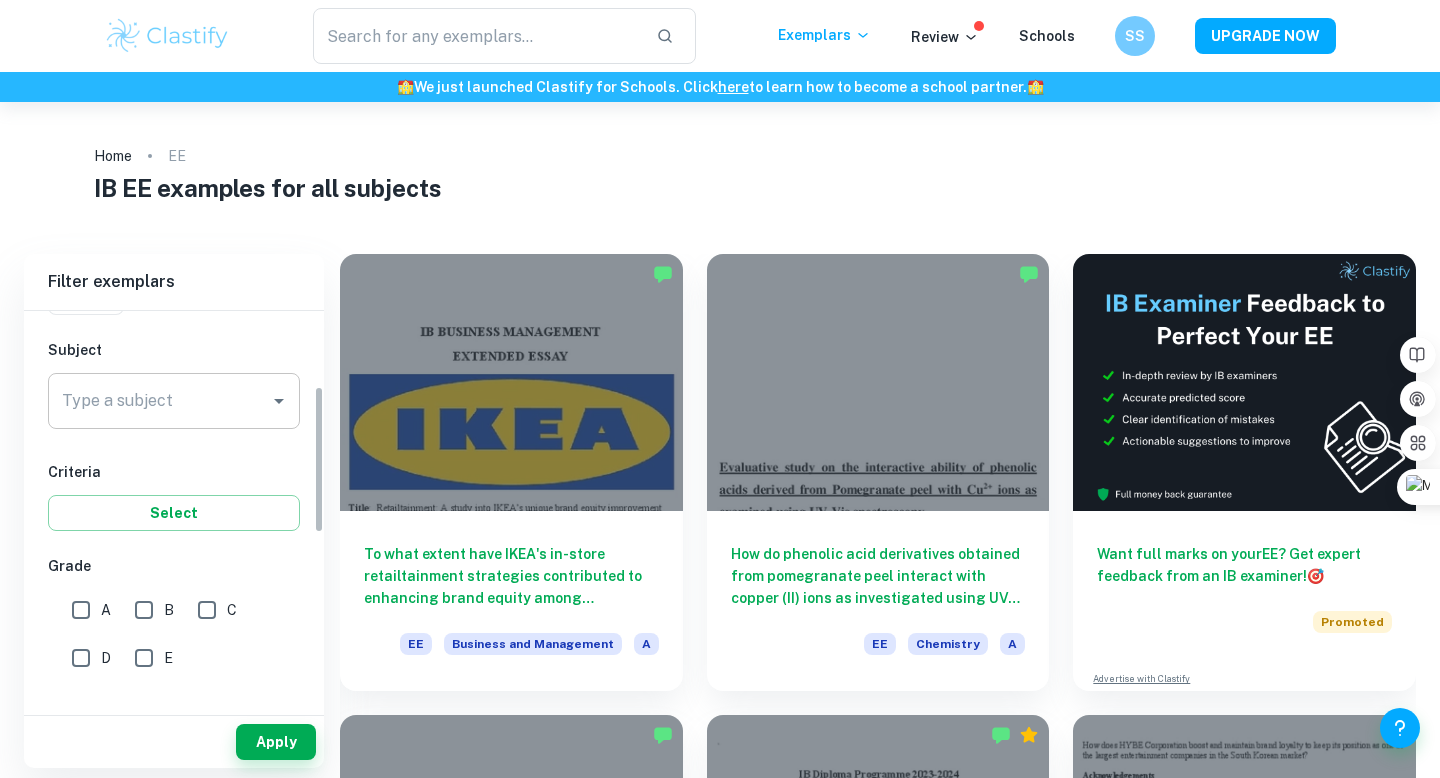 click on "Type a subject" at bounding box center [159, 401] 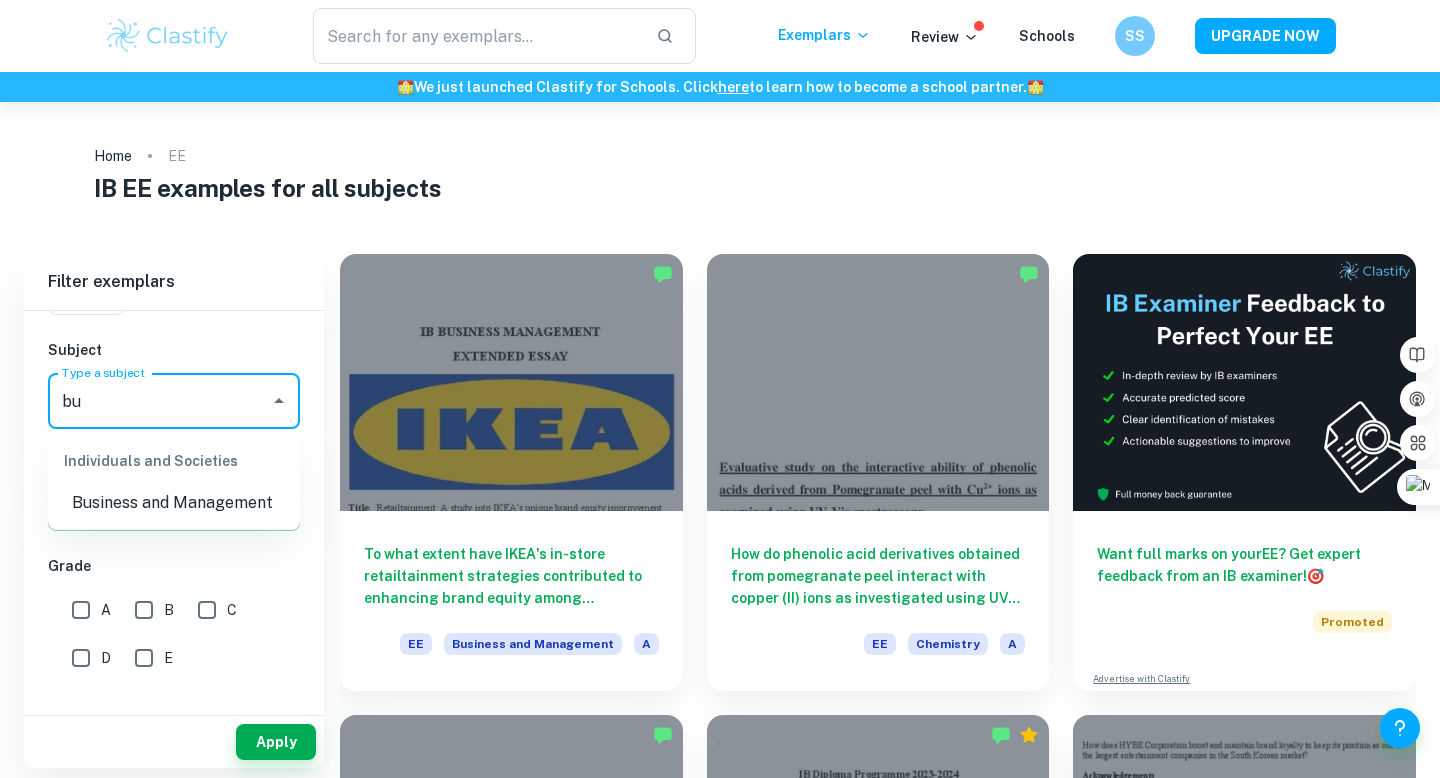 click on "Business and Management" at bounding box center [174, 503] 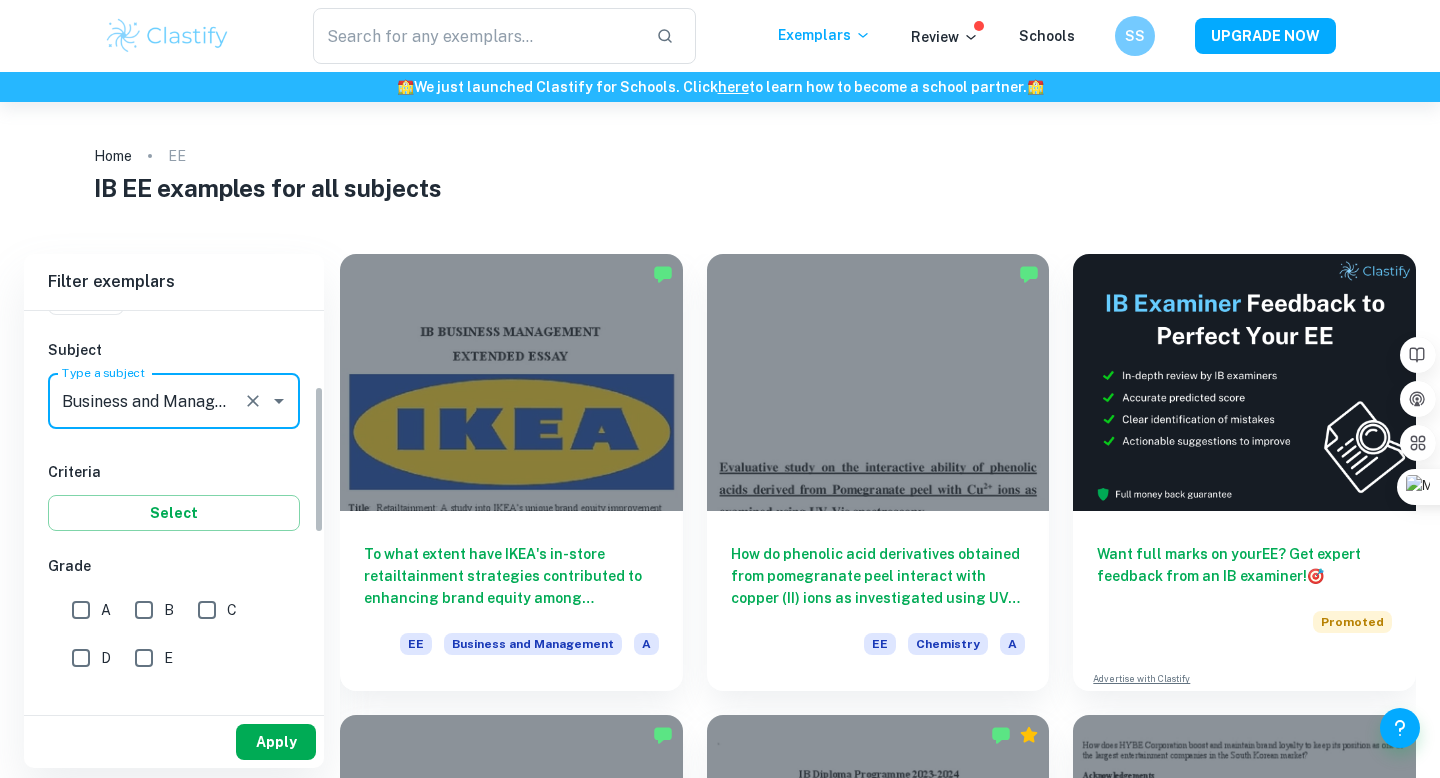 type on "Business and Management" 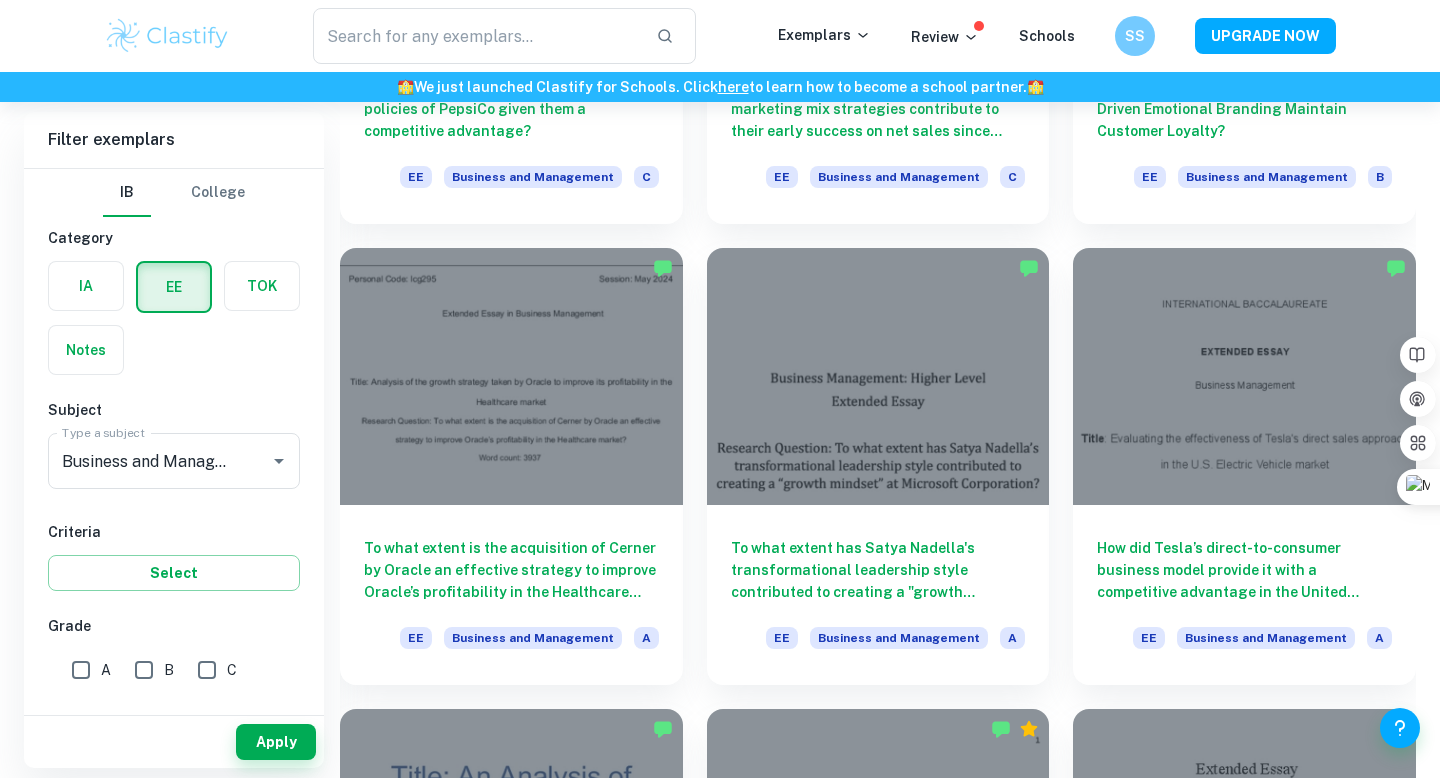 scroll, scrollTop: 1851, scrollLeft: 0, axis: vertical 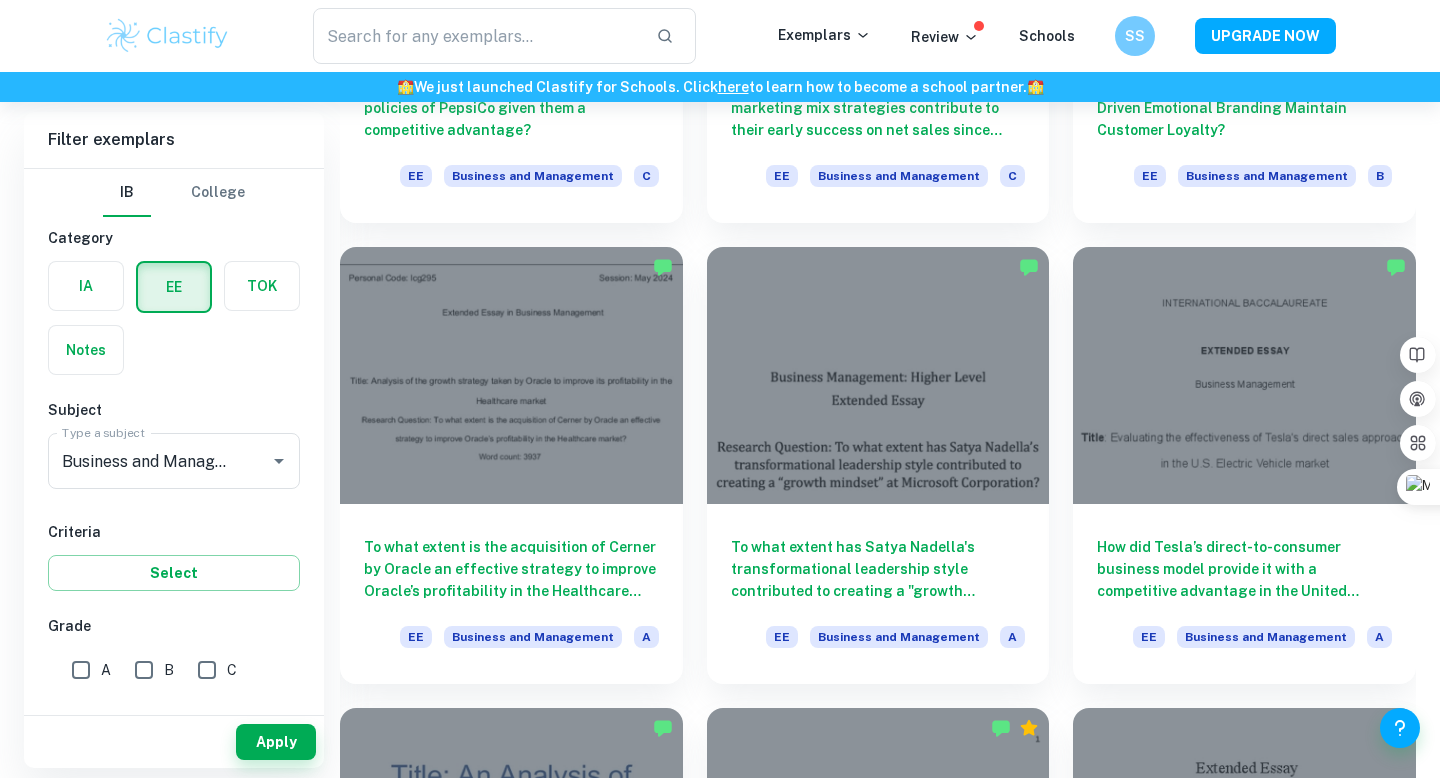 click at bounding box center [878, 375] 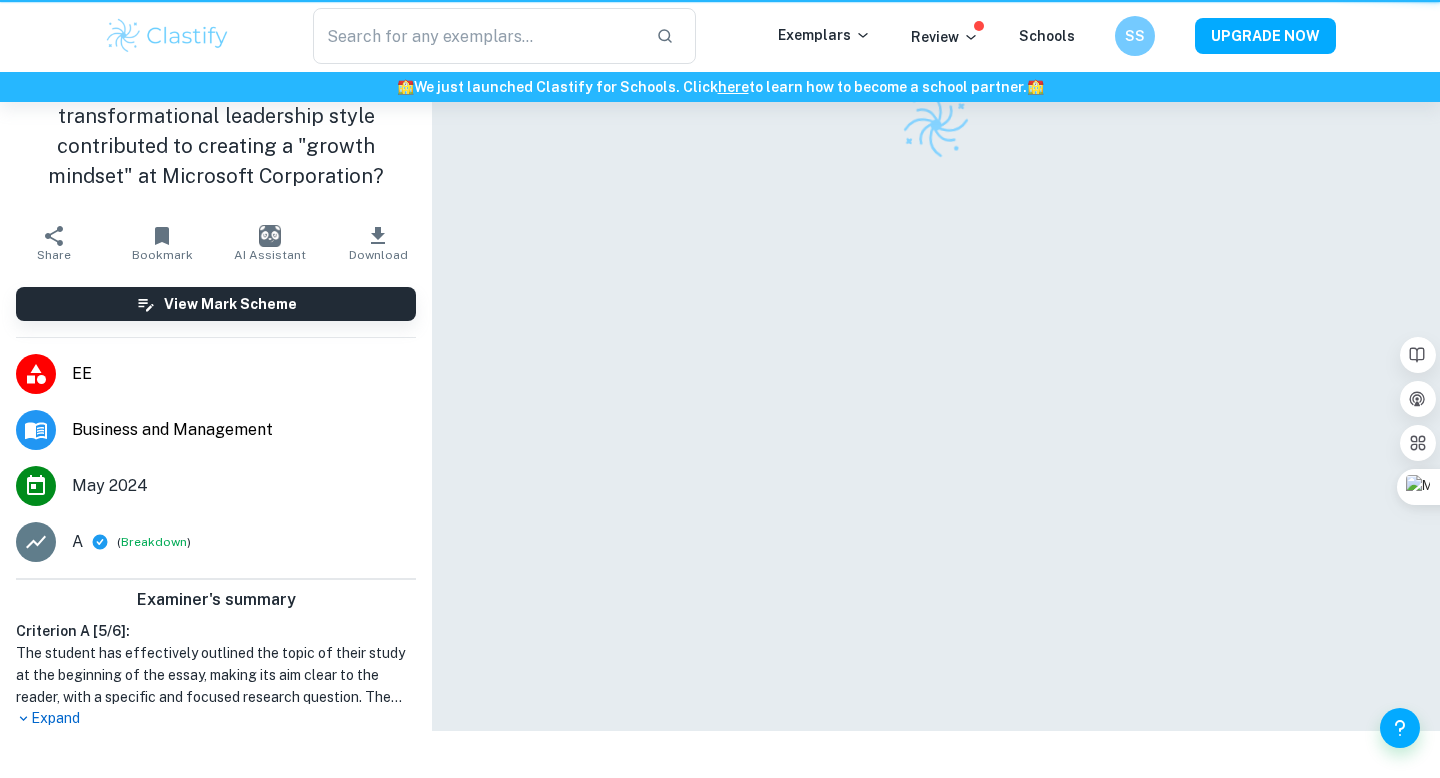 scroll, scrollTop: 0, scrollLeft: 0, axis: both 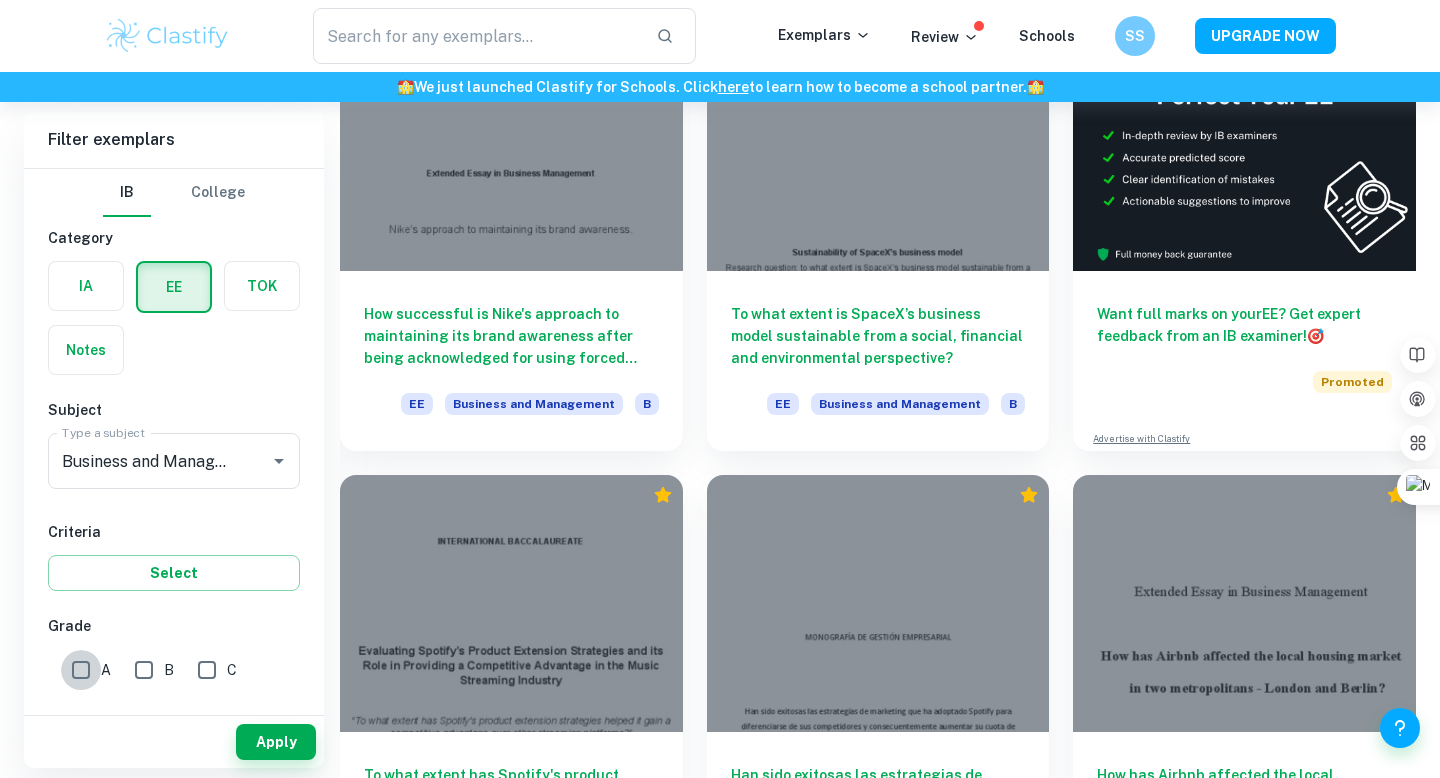 click on "A" at bounding box center (81, 670) 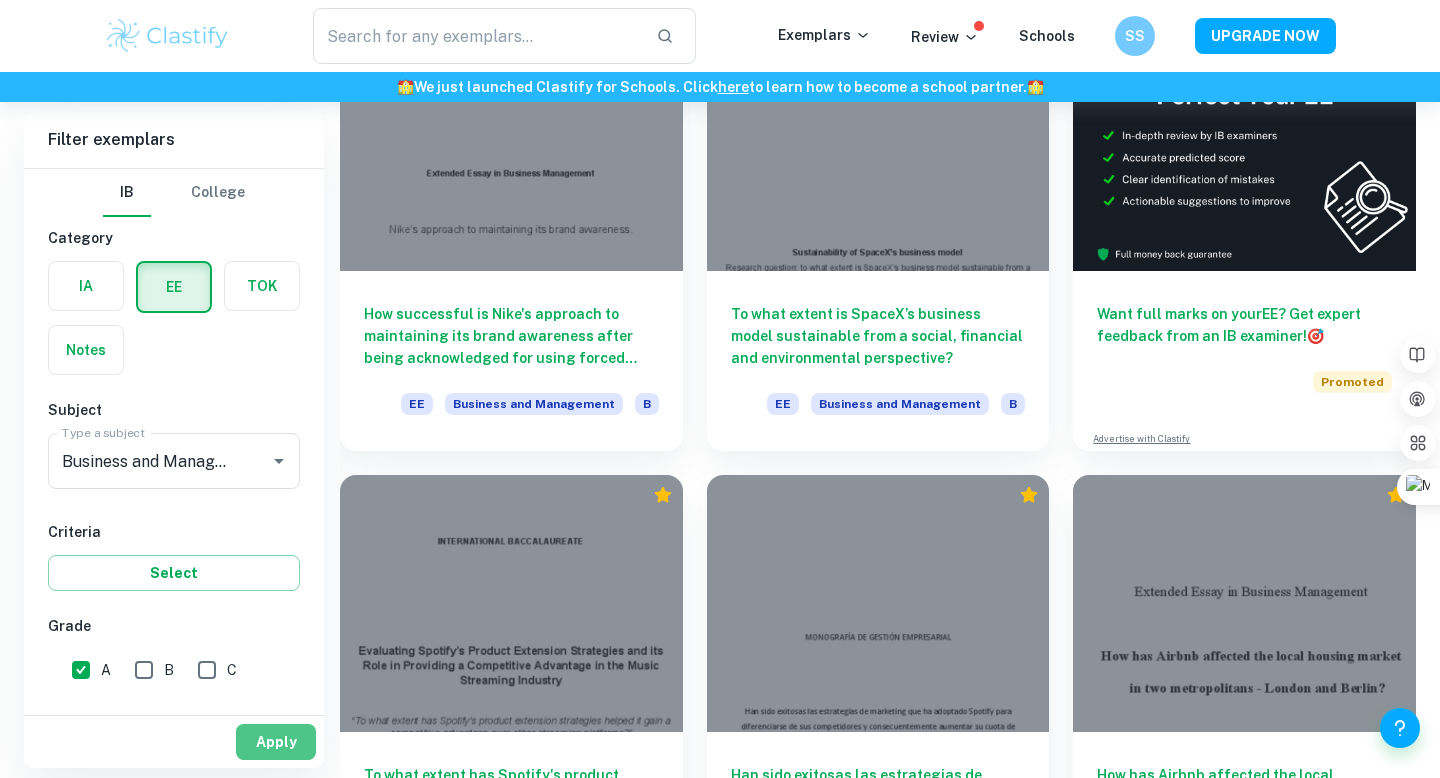 click on "Apply" at bounding box center [276, 742] 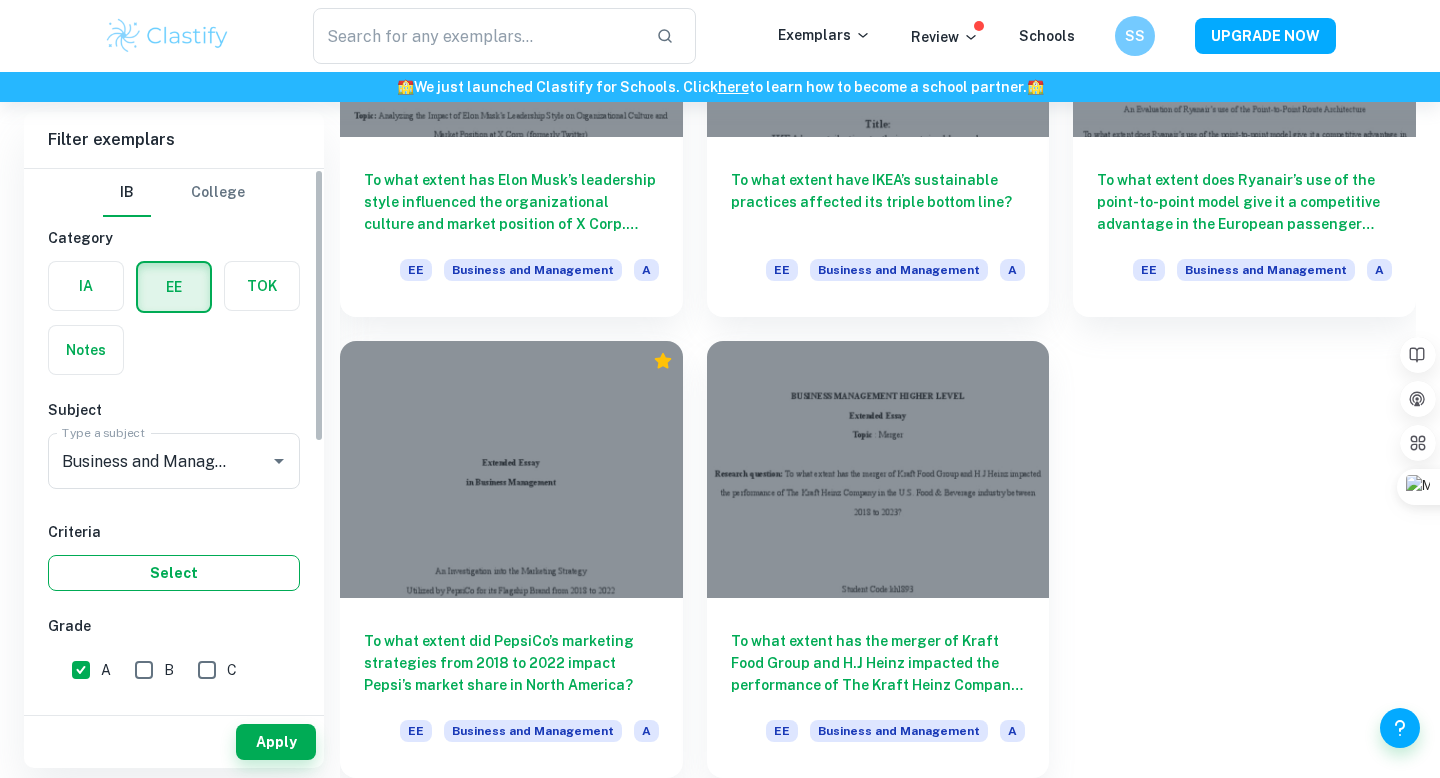 scroll, scrollTop: 6828, scrollLeft: 0, axis: vertical 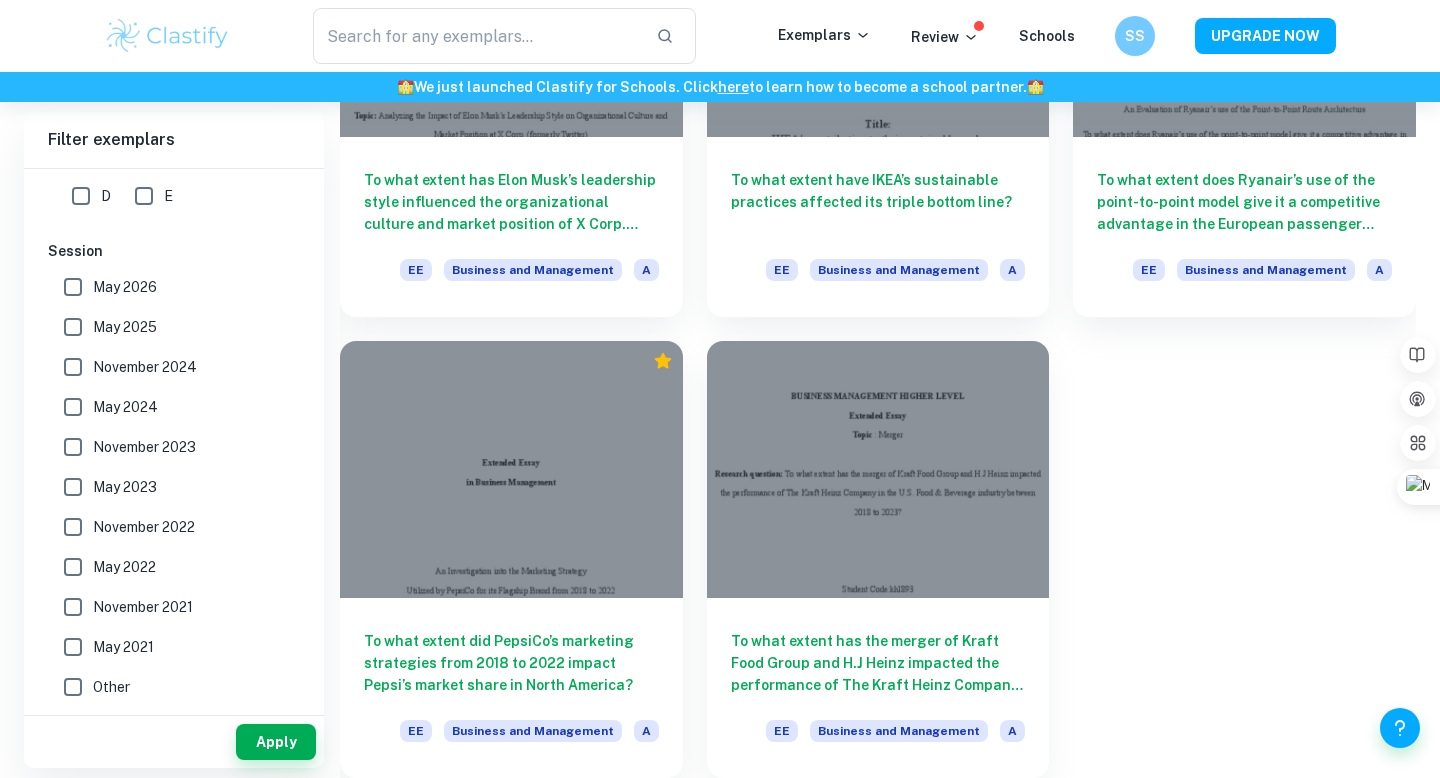 click on "May 2021" at bounding box center (123, 647) 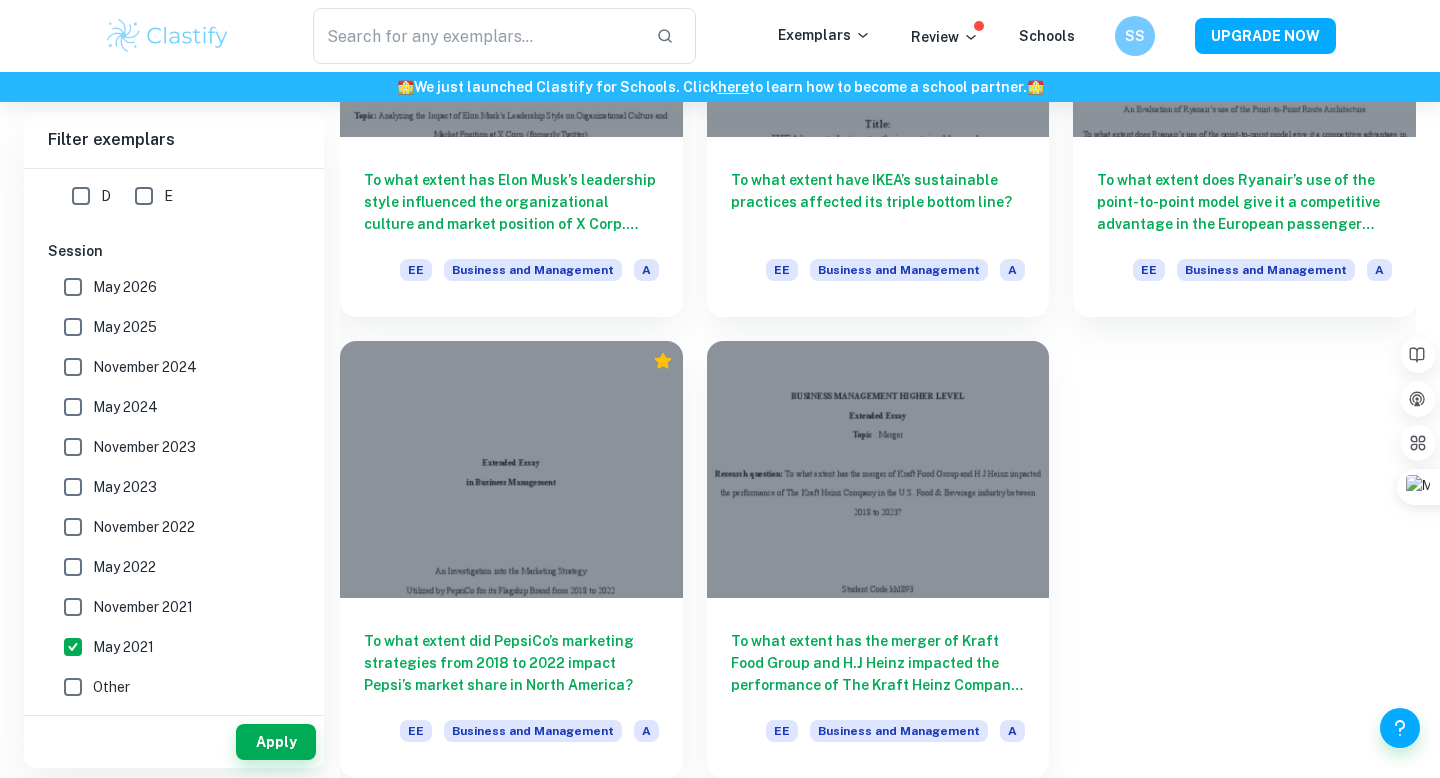 click on "November 2021" at bounding box center (143, 607) 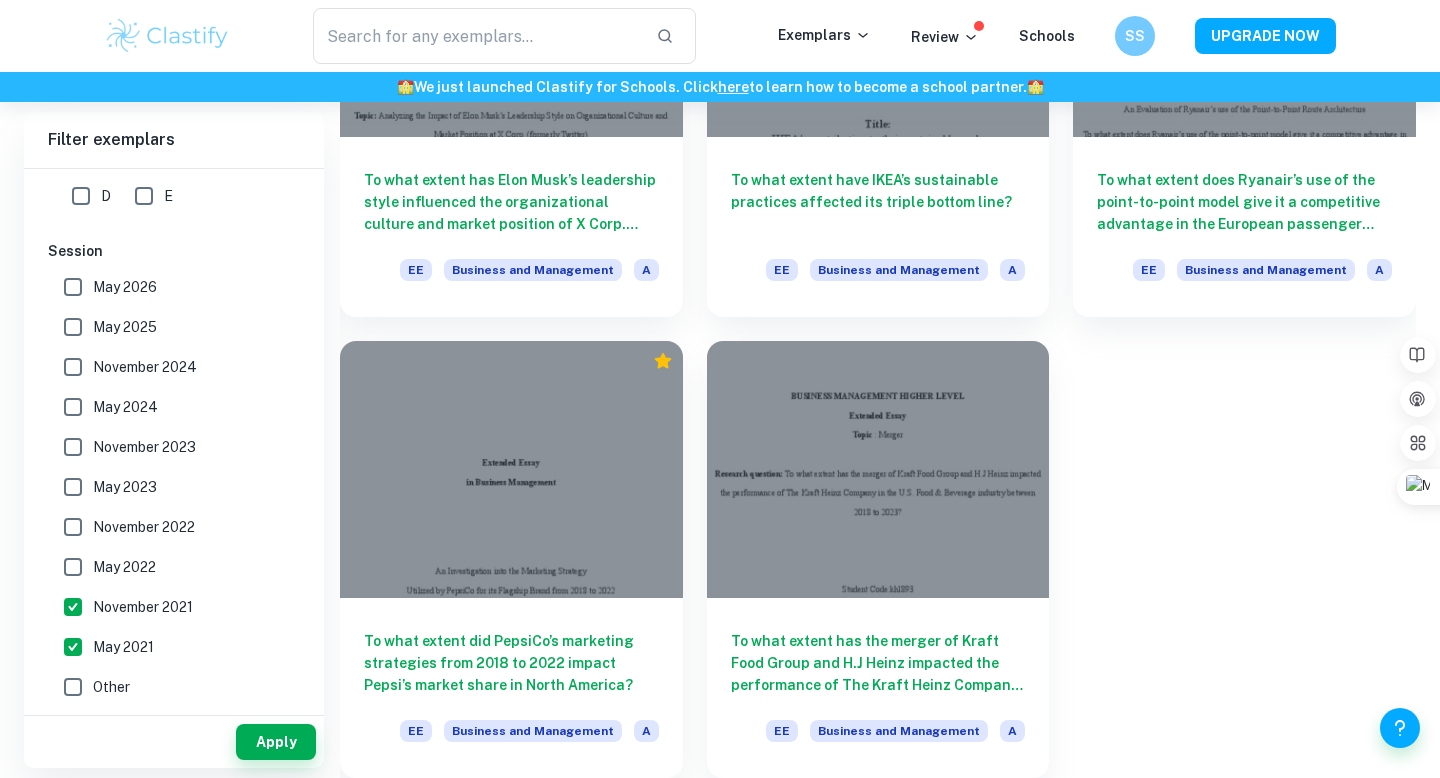 click on "May 2022" at bounding box center [124, 567] 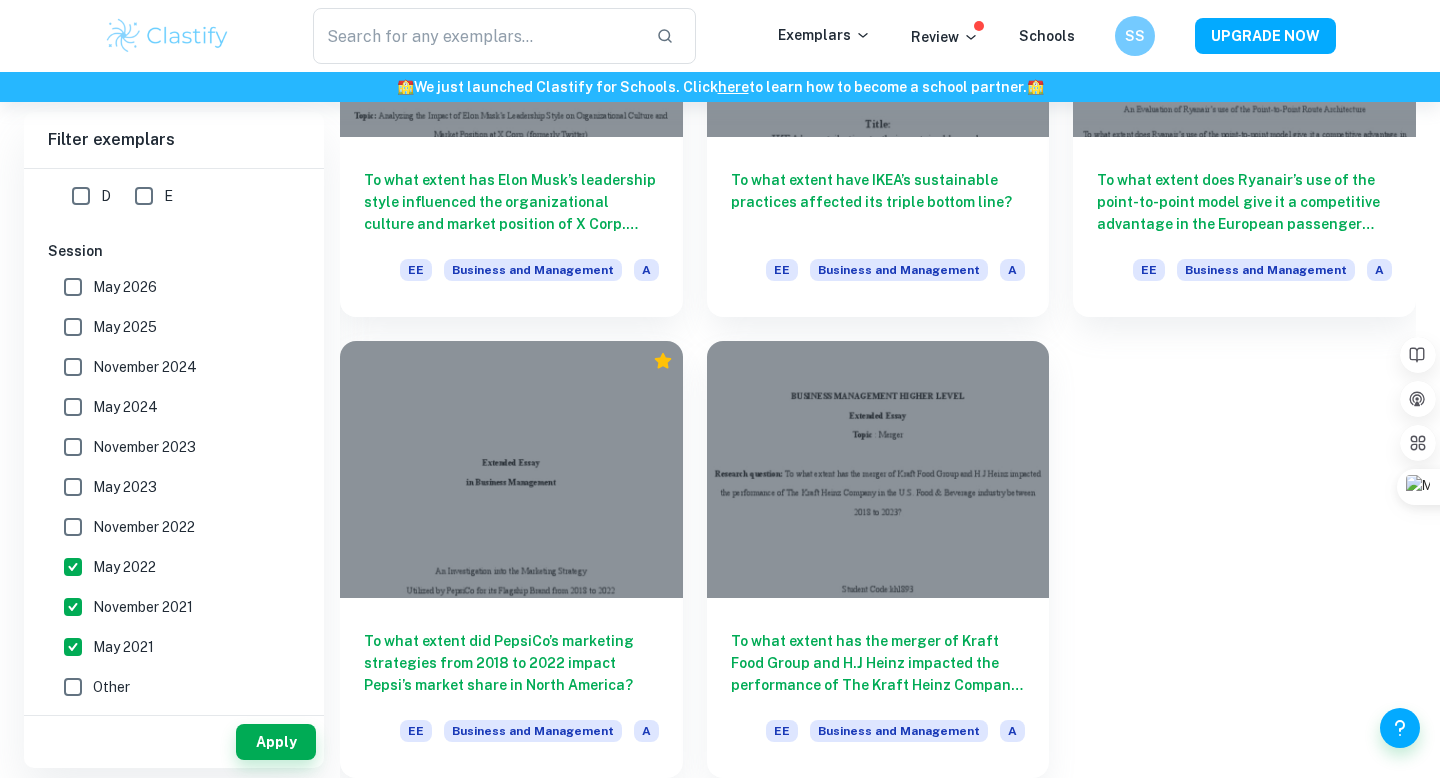 click on "November 2022" at bounding box center [144, 527] 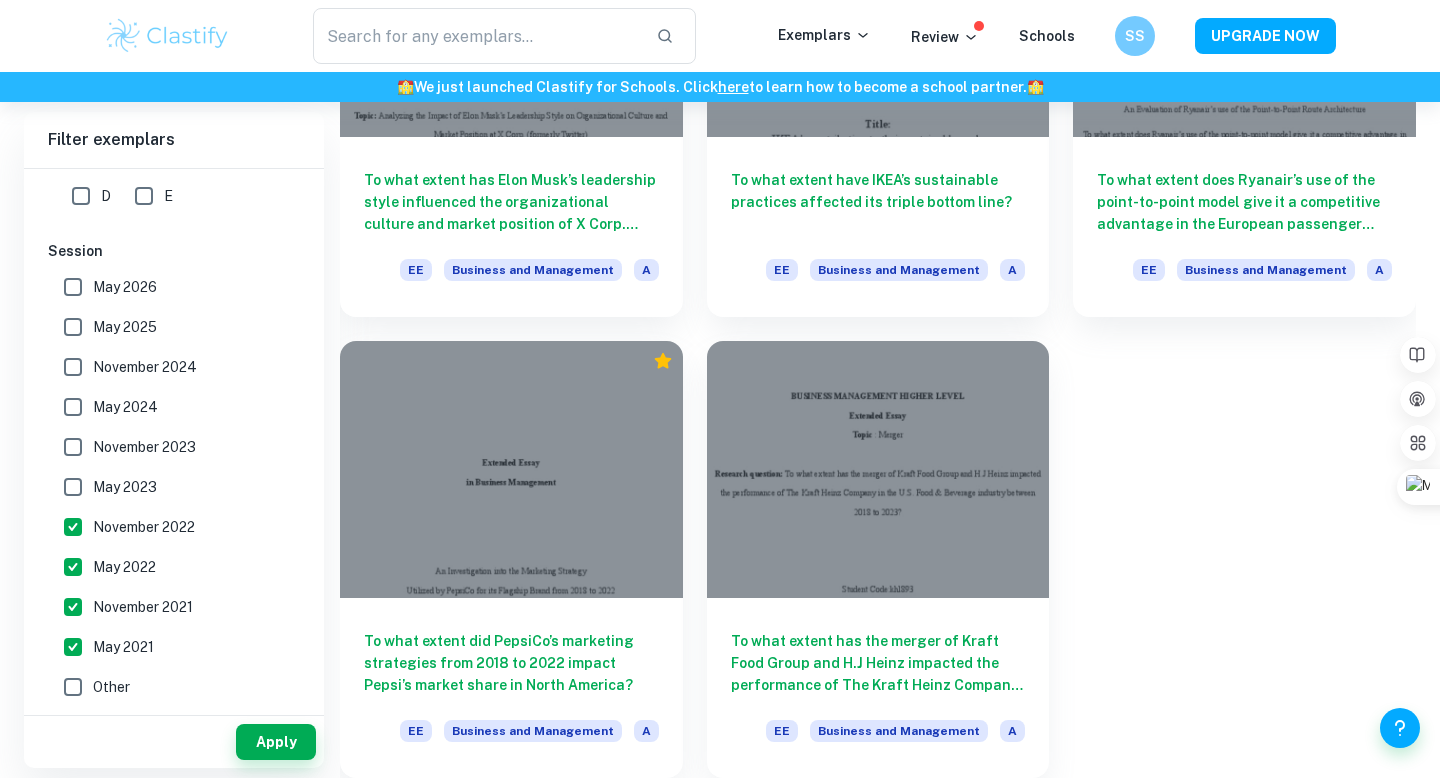 click on "May 2023" at bounding box center (168, 487) 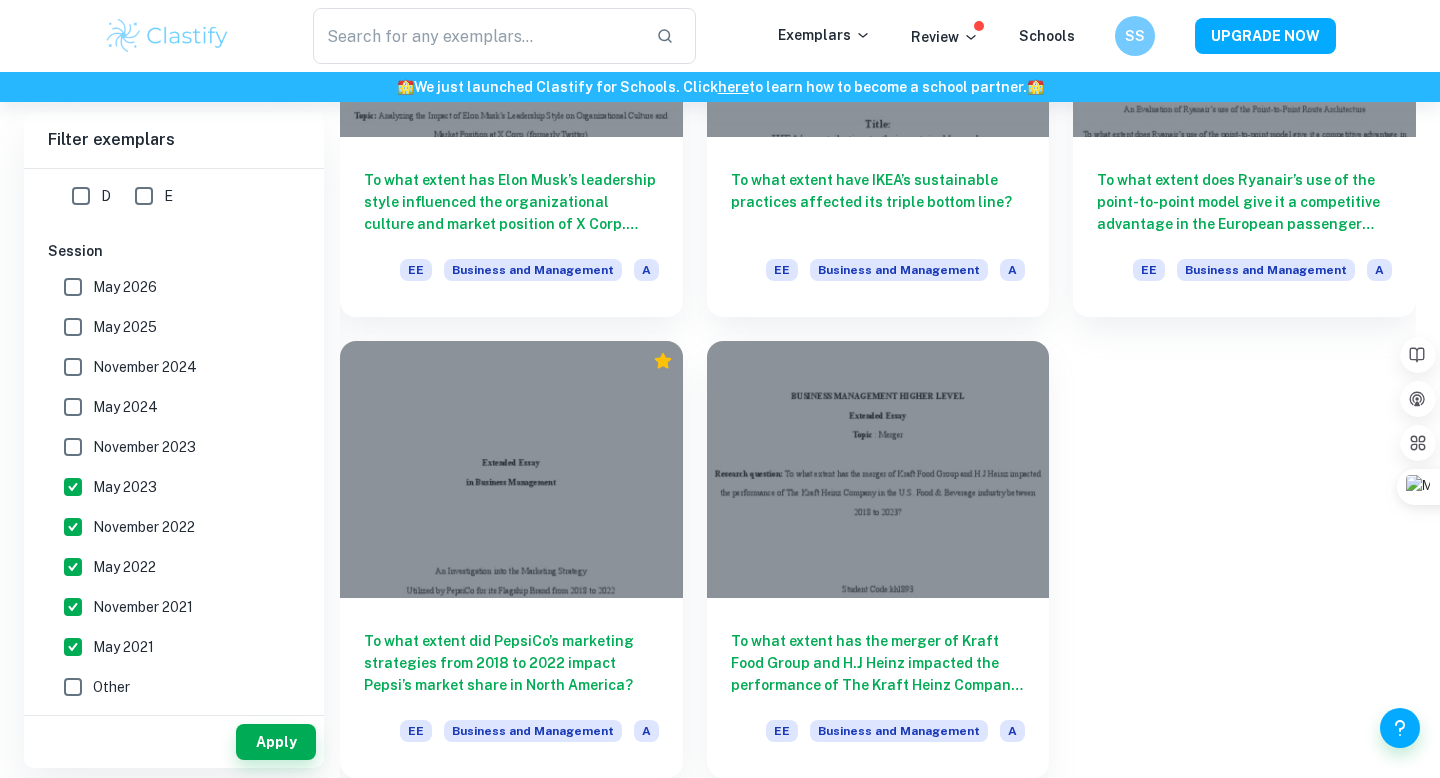 click on "November 2023" at bounding box center (168, 447) 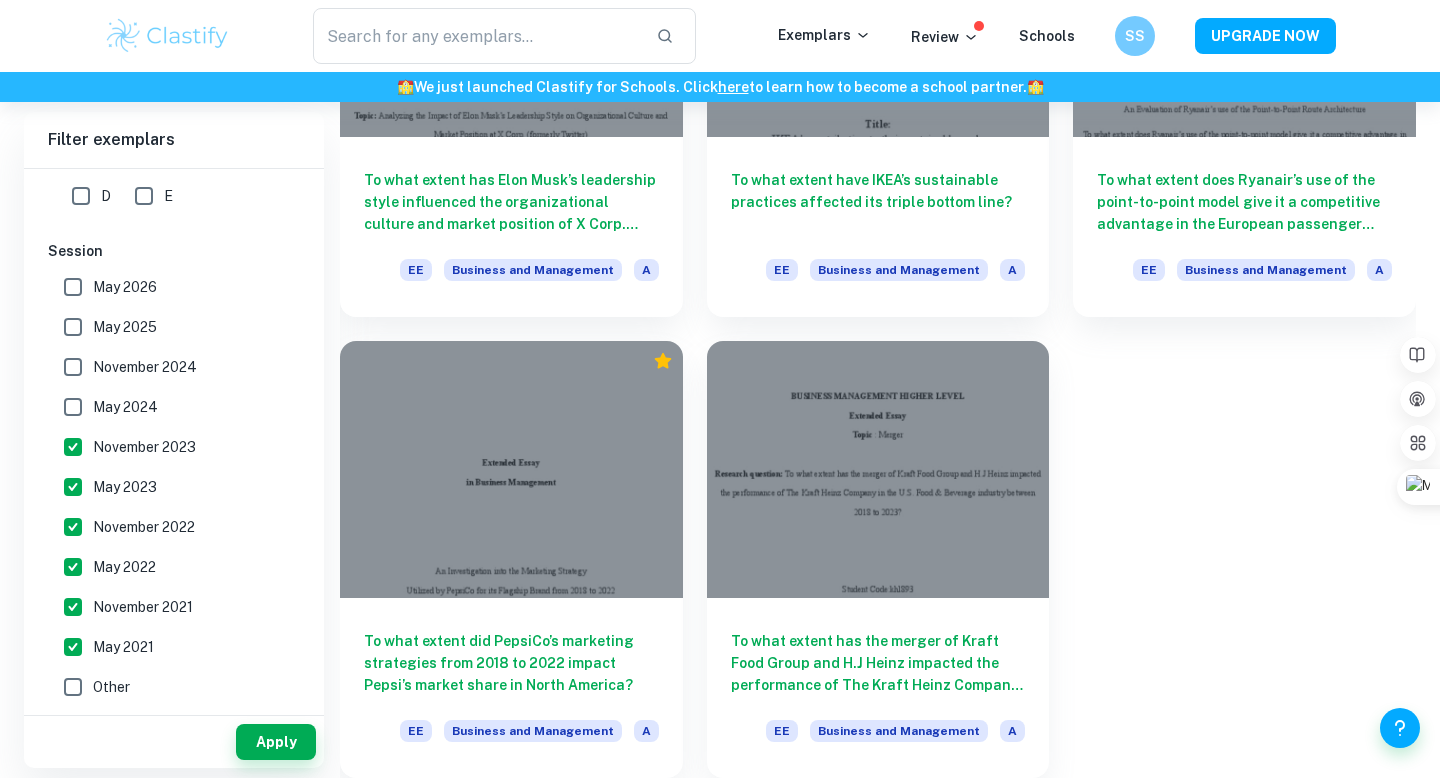 click on "November 2023" at bounding box center [144, 447] 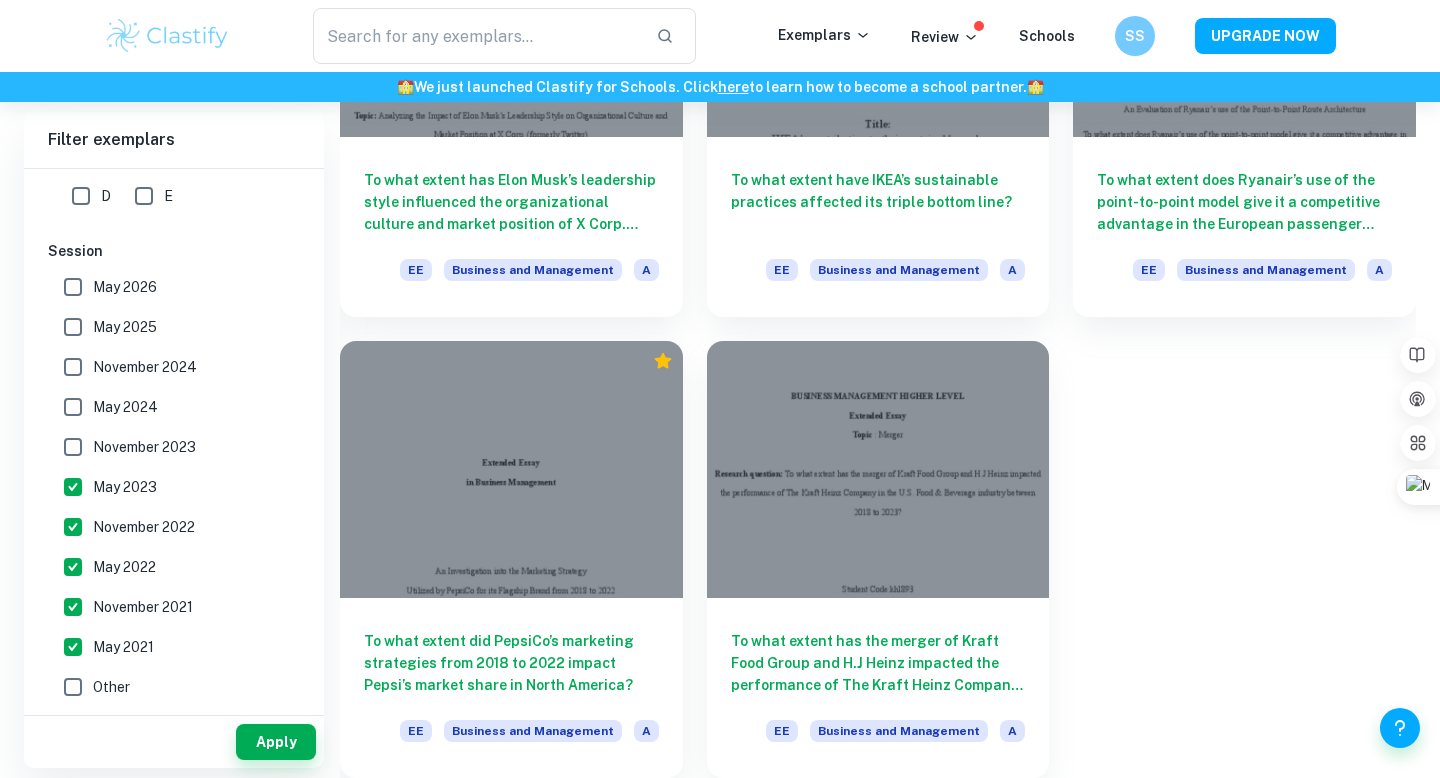 click on "May 2024" at bounding box center (168, 407) 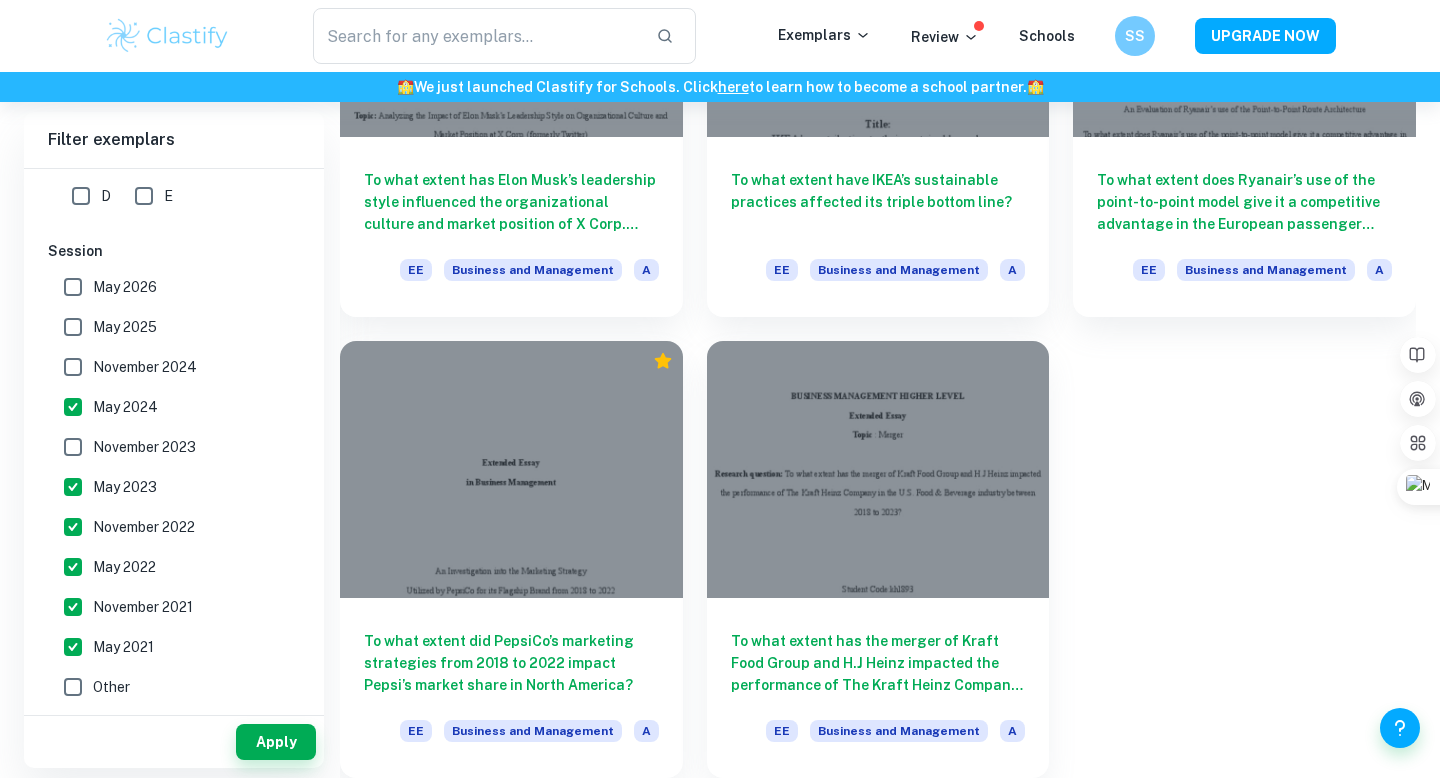 click on "November 2023" at bounding box center (144, 447) 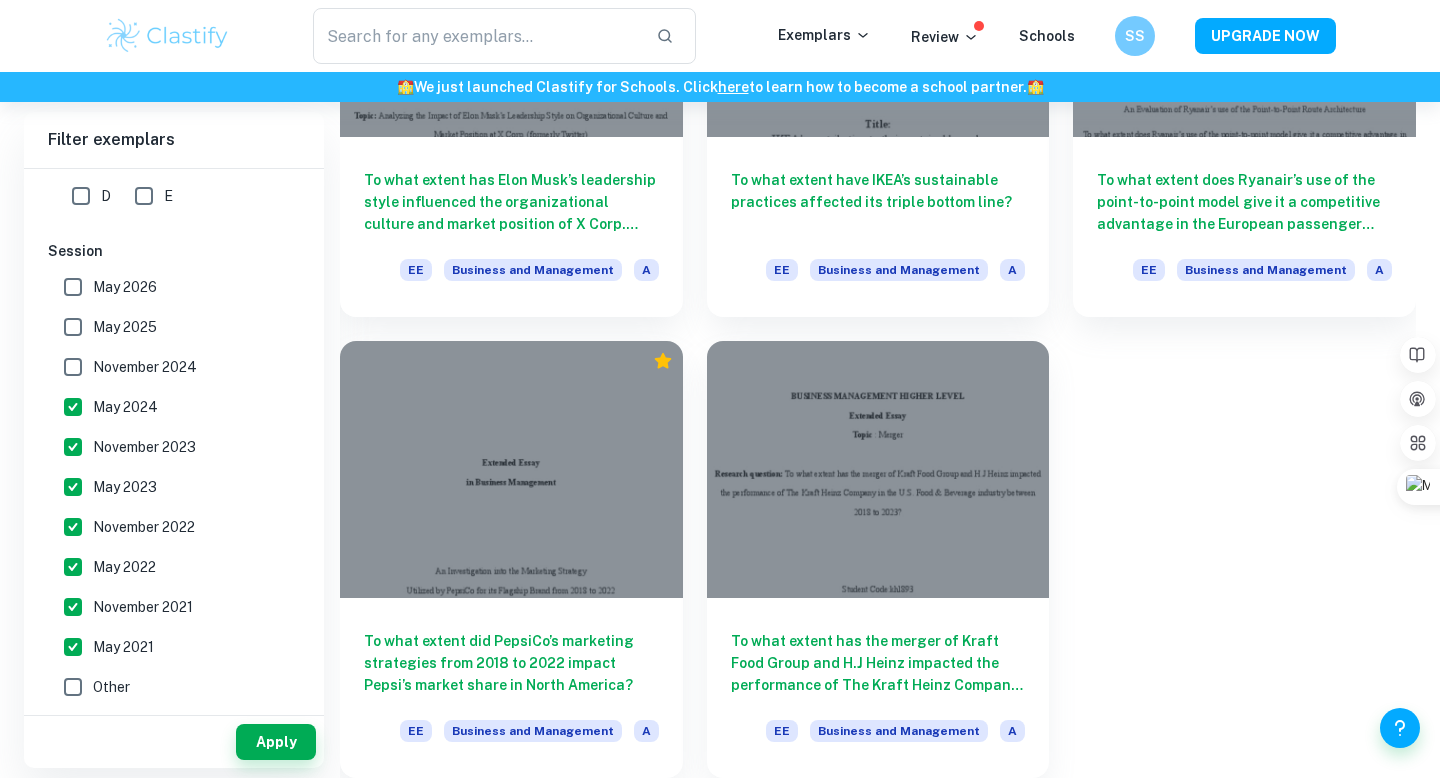 click on "November 2024" at bounding box center (168, 367) 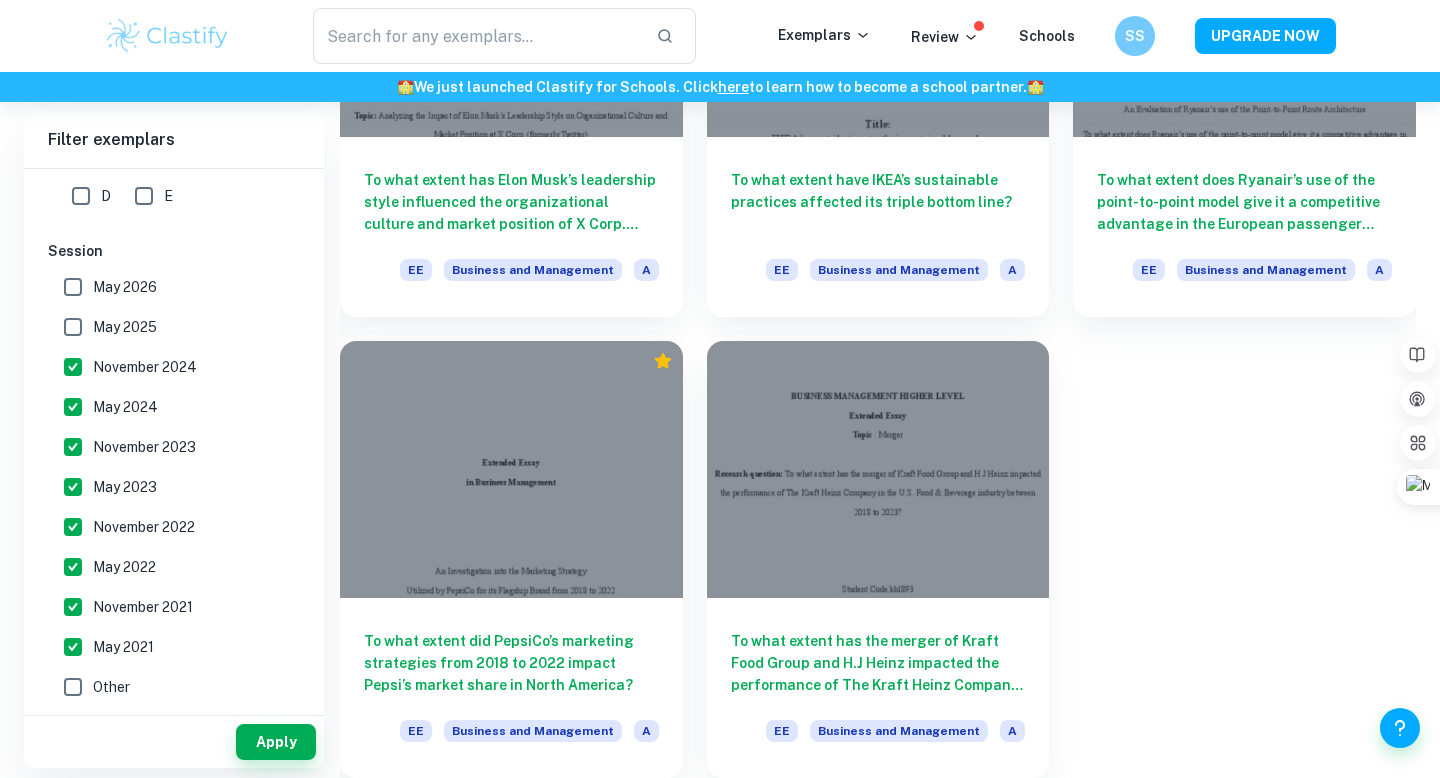 click on "May 2025" at bounding box center (168, 327) 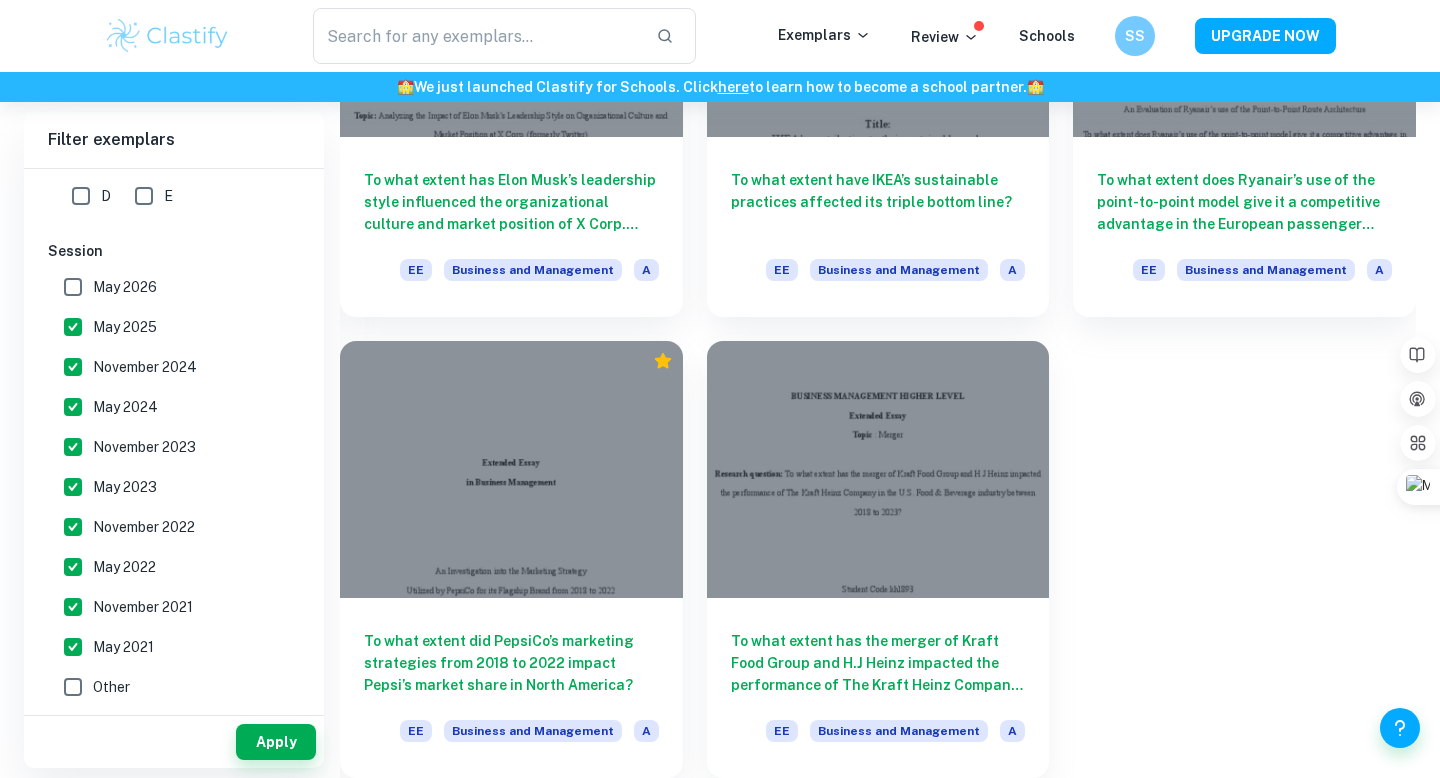 click on "May 2026" at bounding box center [125, 287] 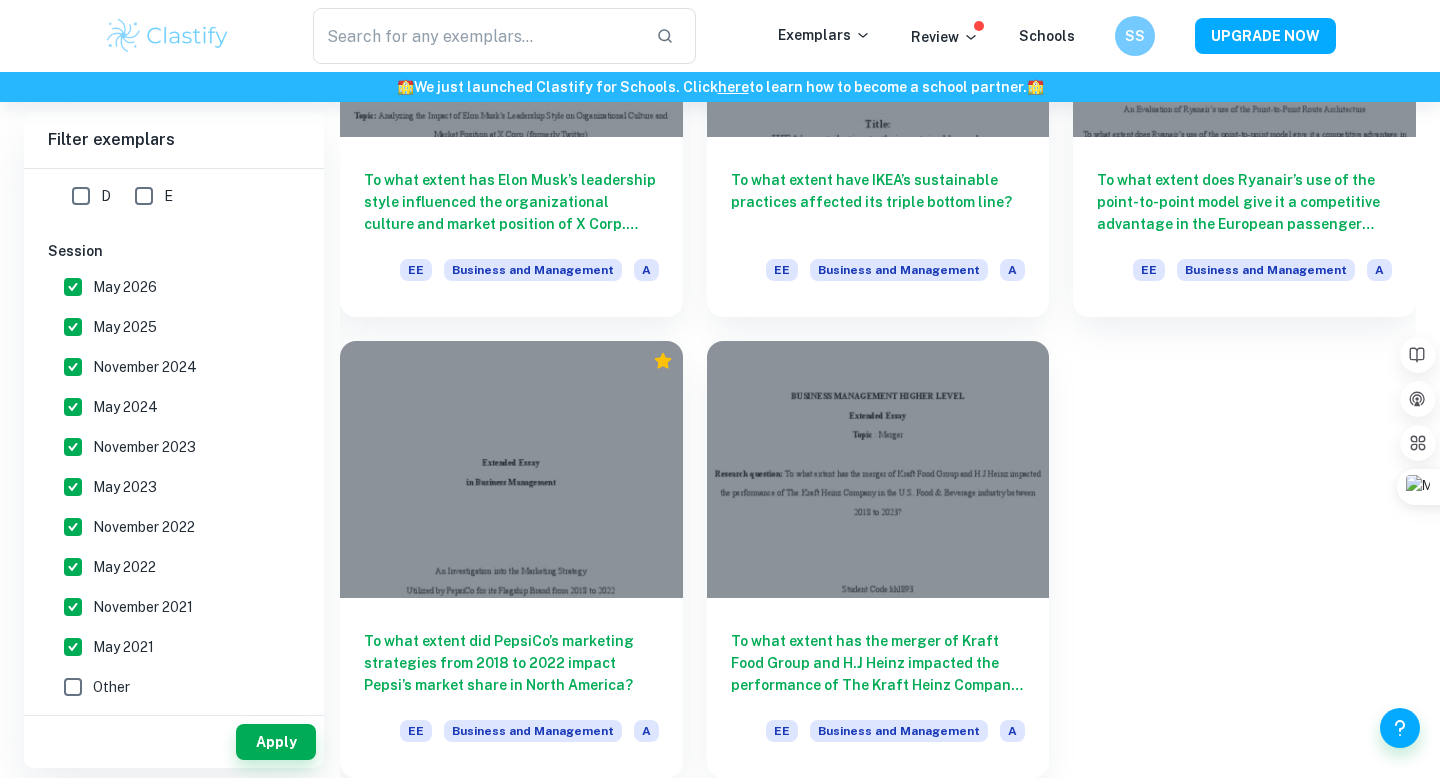 click on "Apply" at bounding box center [174, 742] 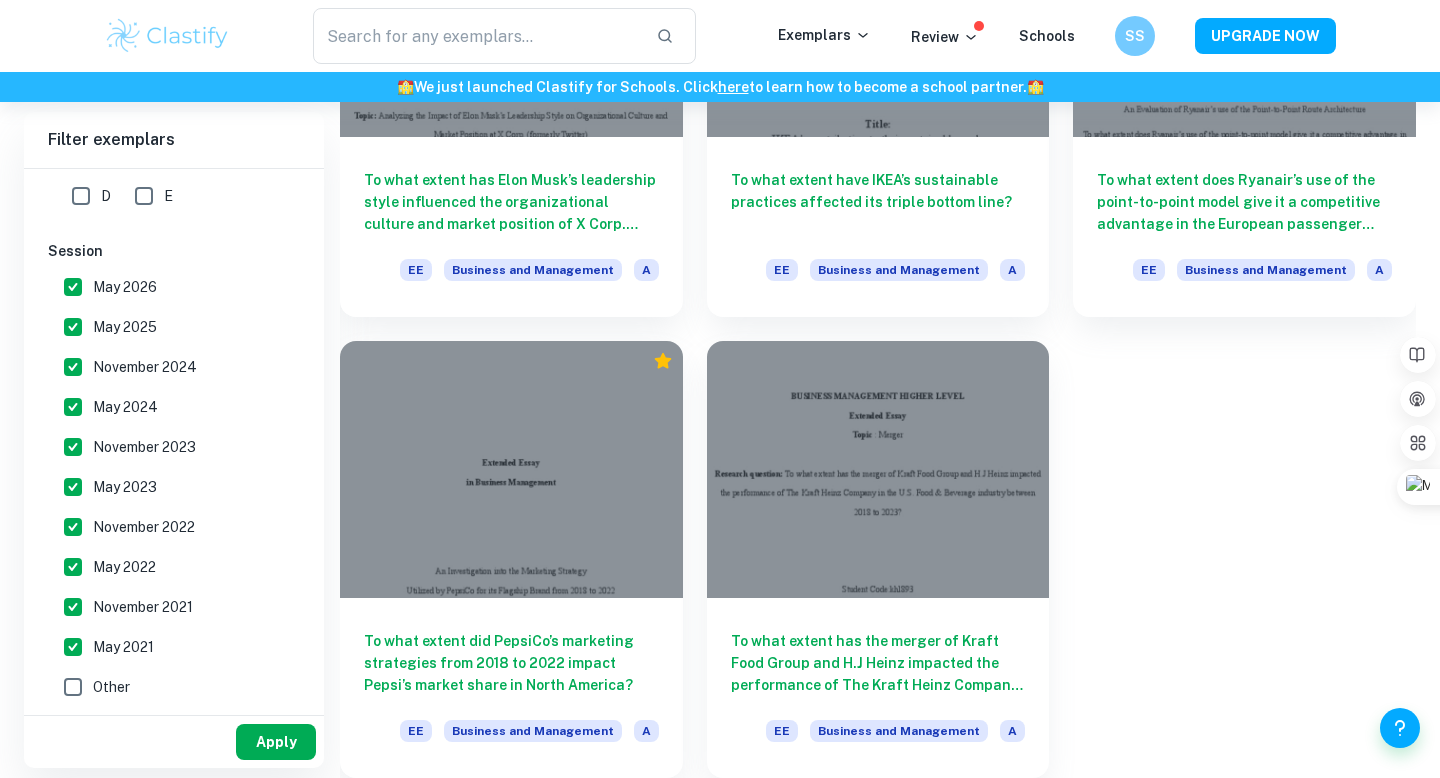 click on "Apply" at bounding box center [276, 742] 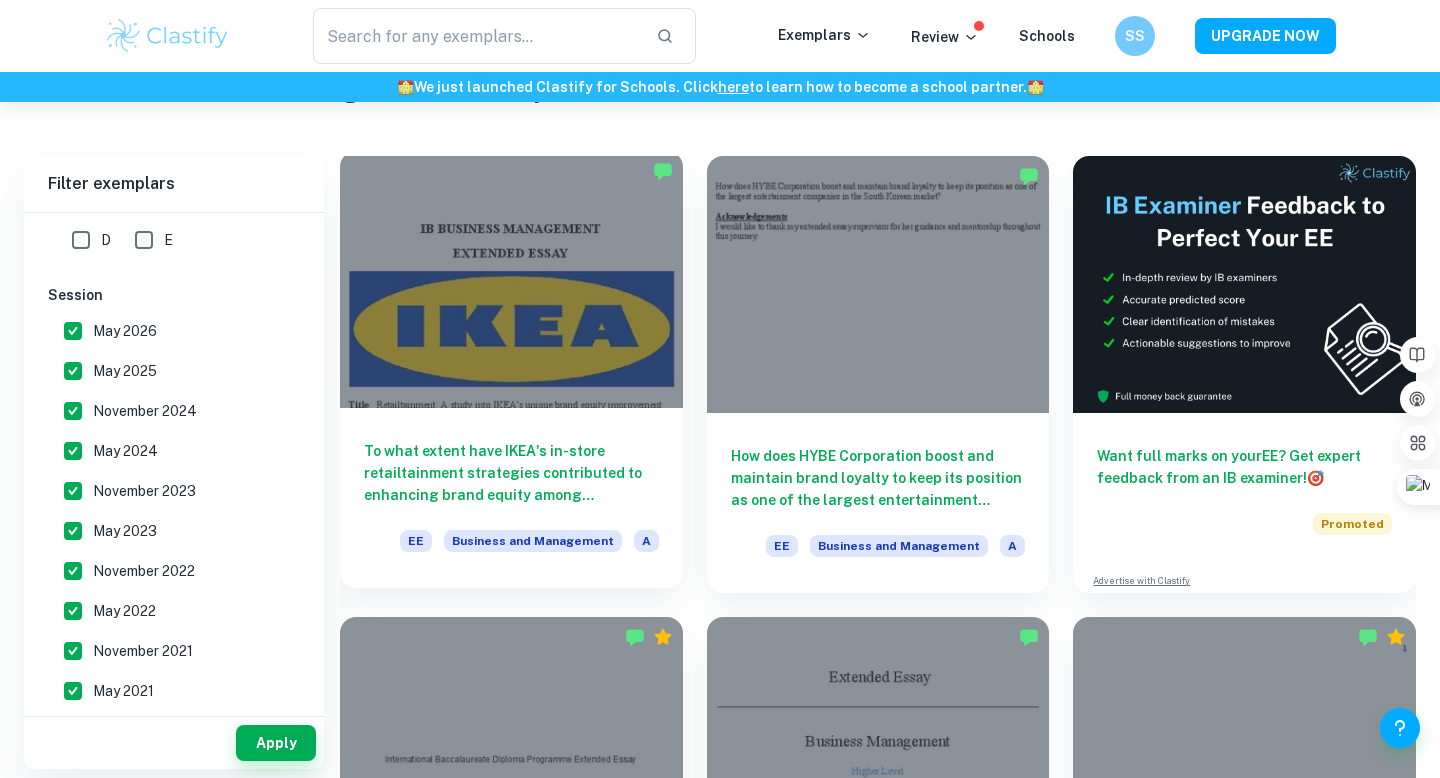 scroll, scrollTop: 198, scrollLeft: 0, axis: vertical 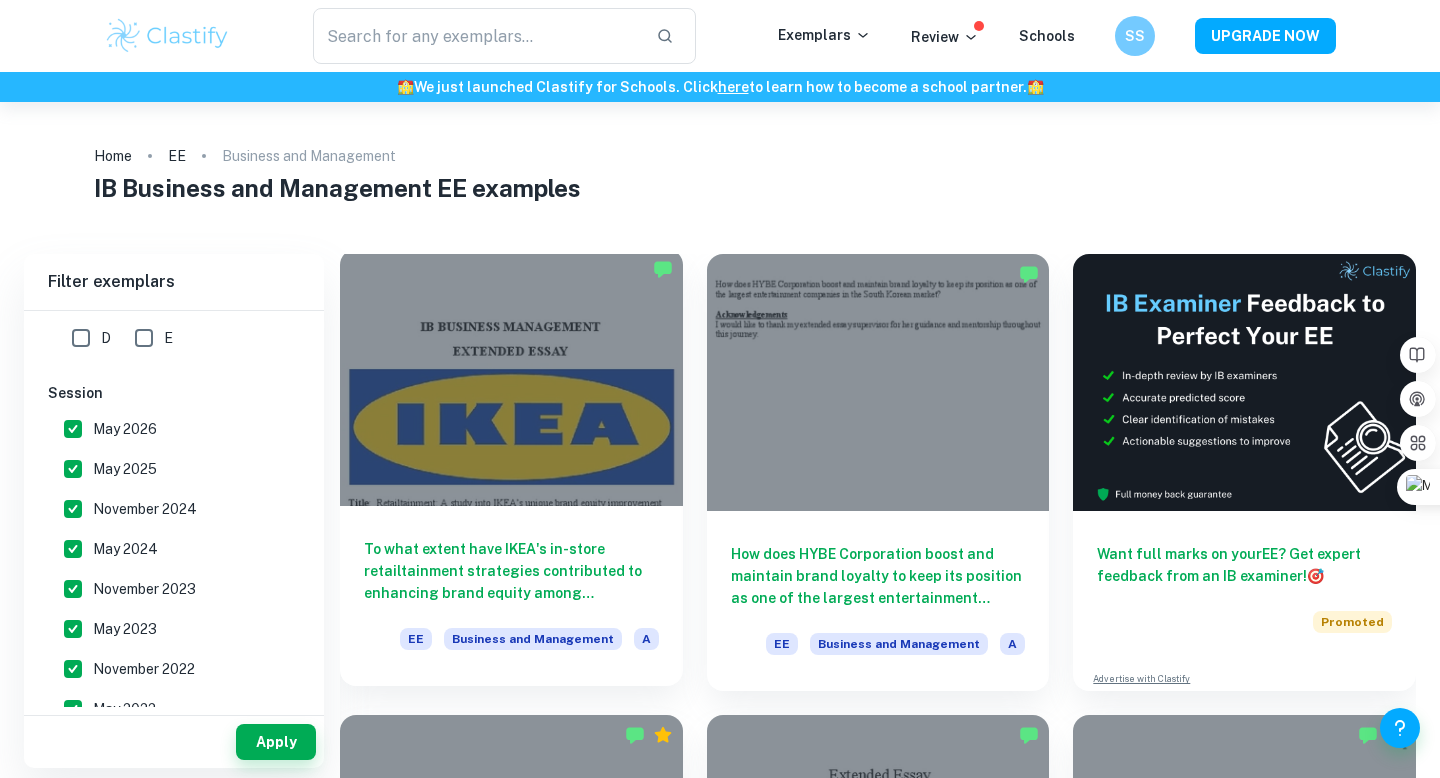 click at bounding box center [511, 377] 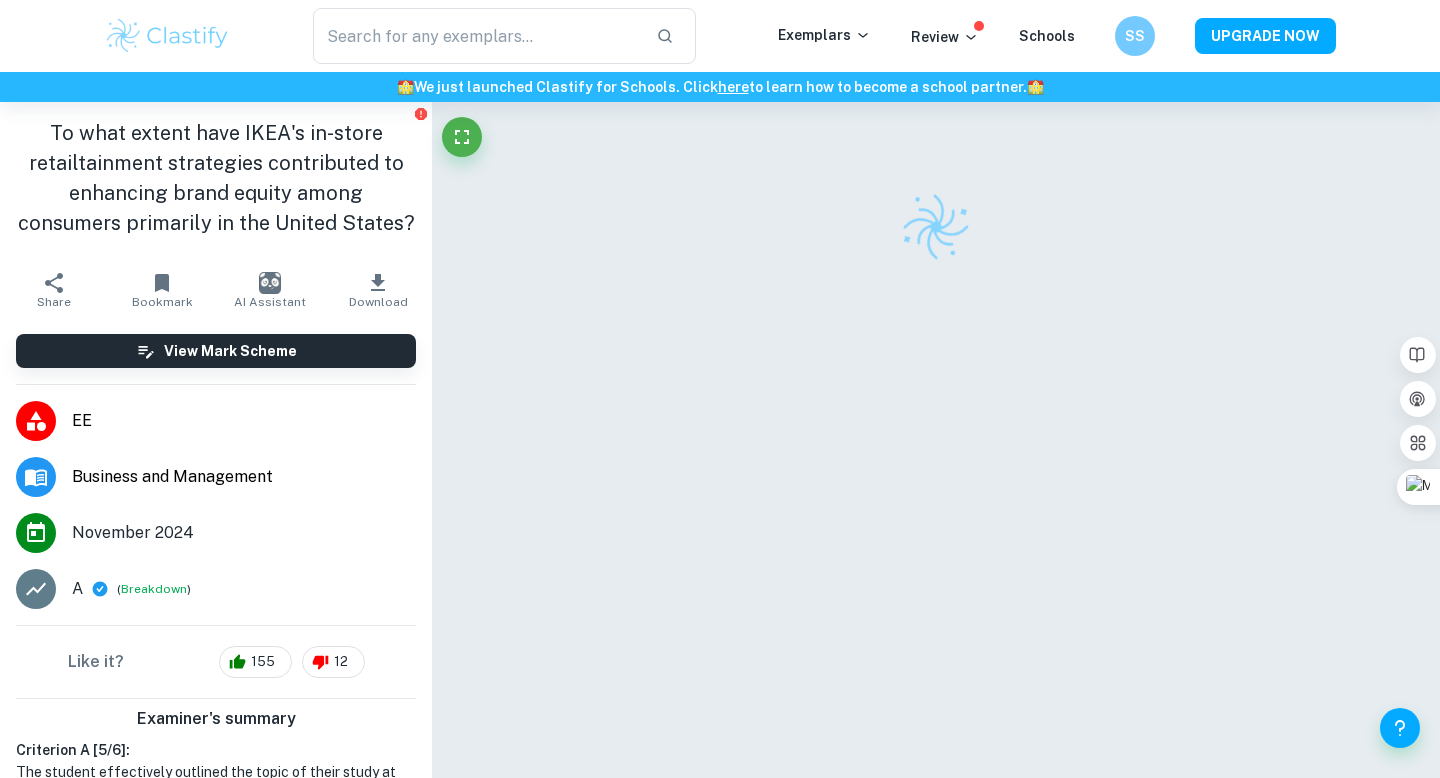 click at bounding box center (936, 467) 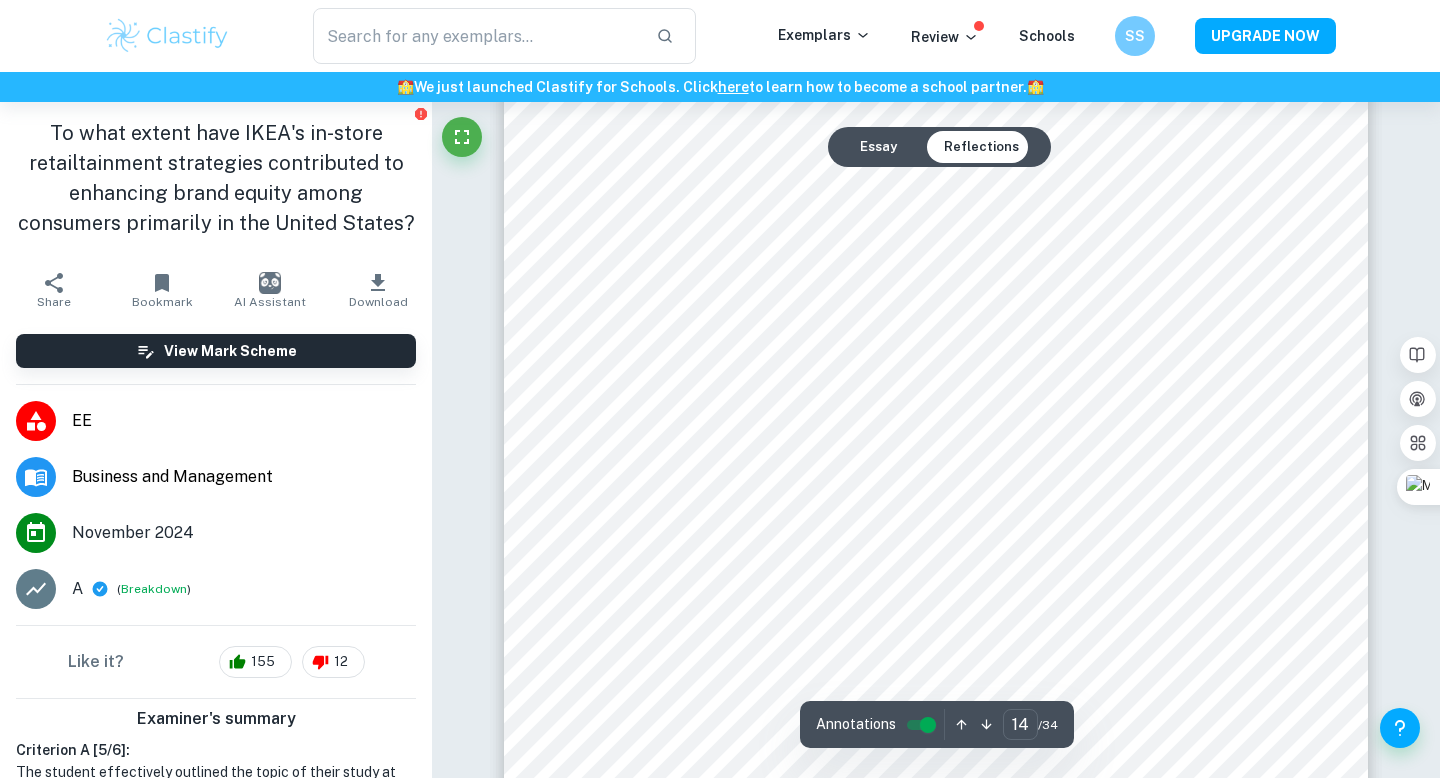 scroll, scrollTop: 16843, scrollLeft: 0, axis: vertical 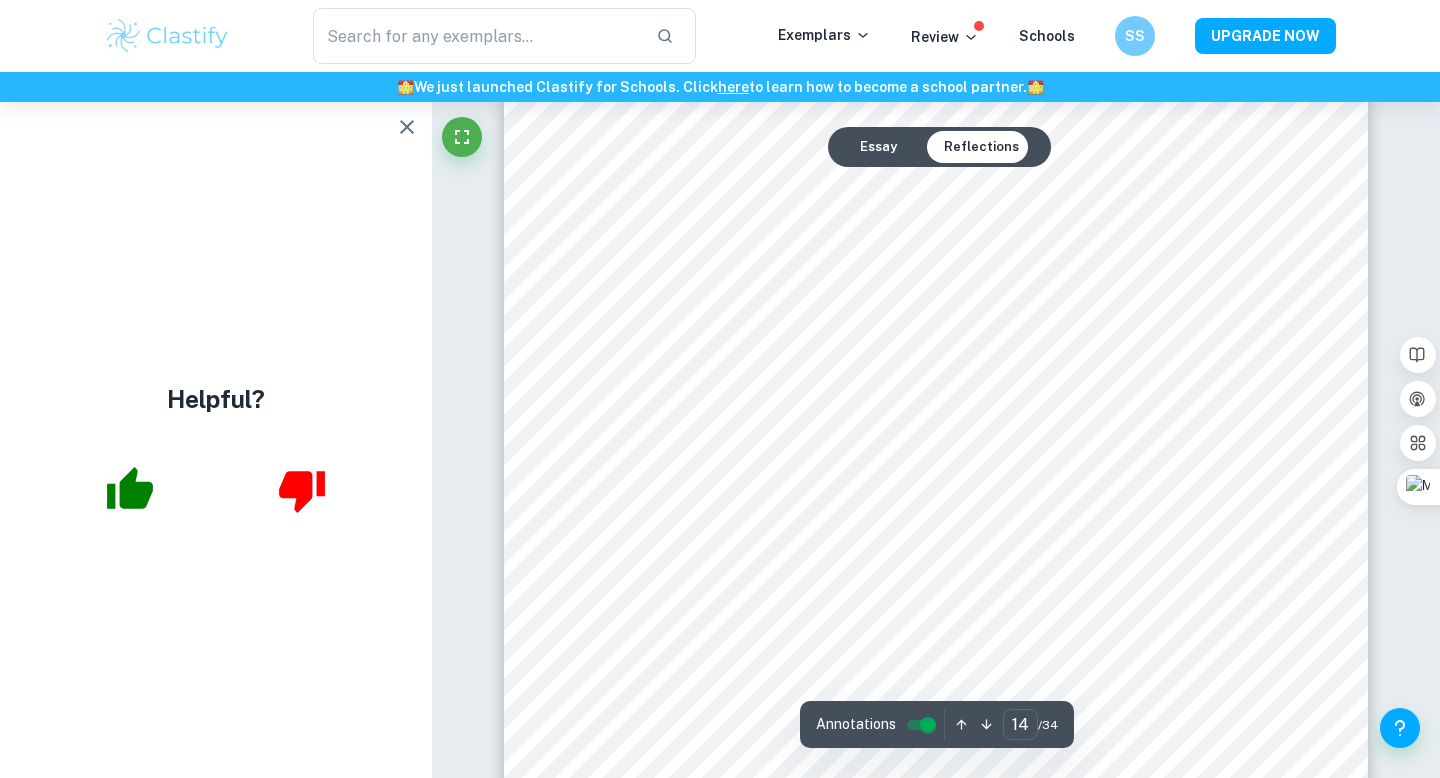 click 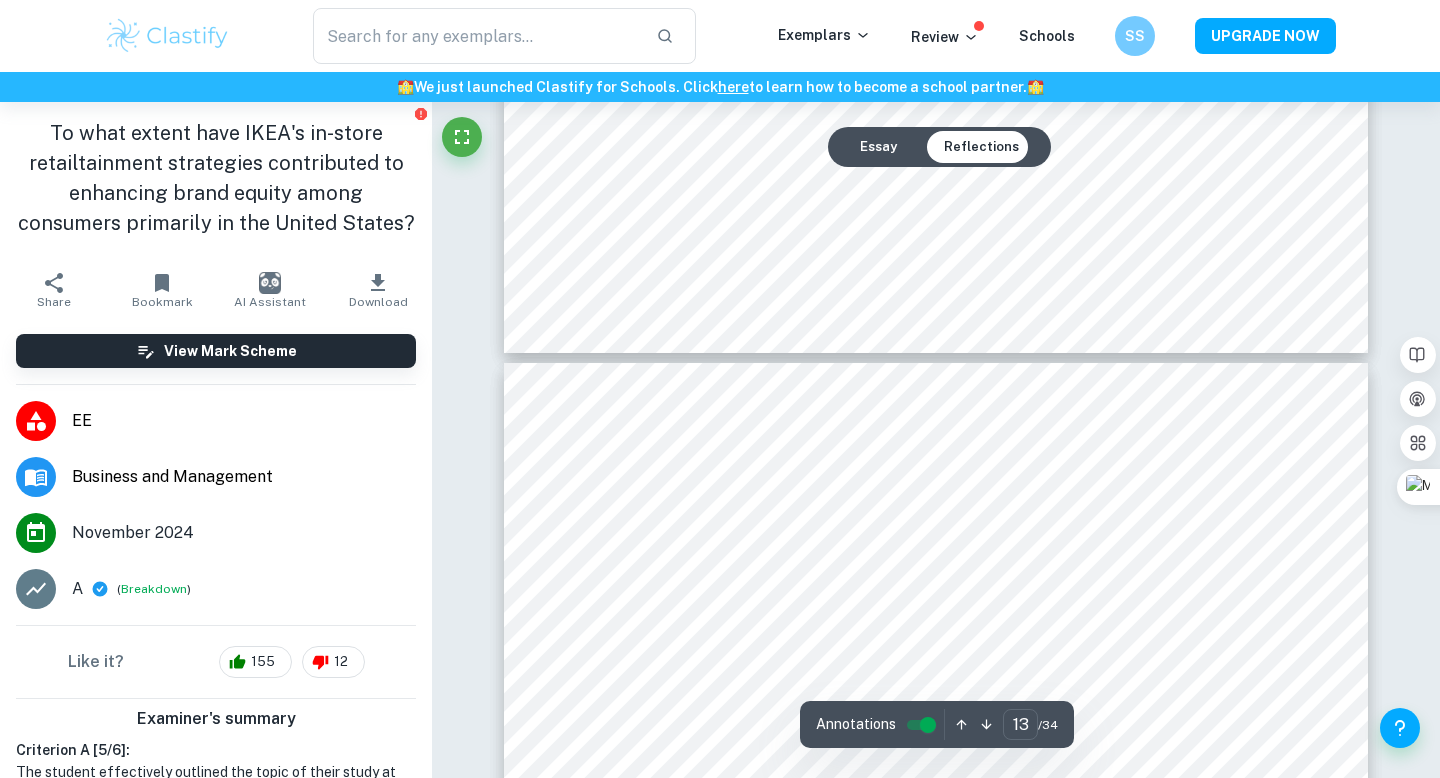 type on "12" 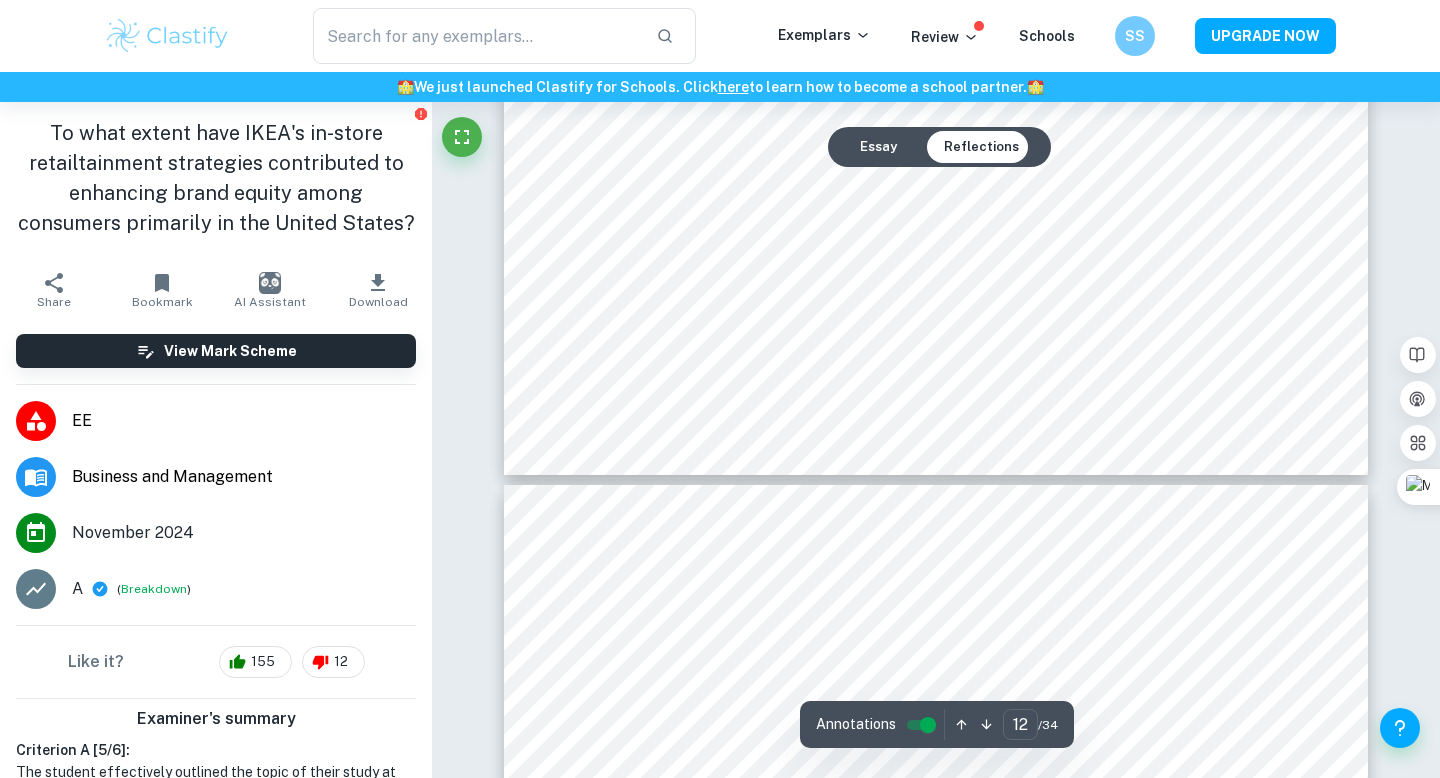 scroll, scrollTop: 14729, scrollLeft: 0, axis: vertical 